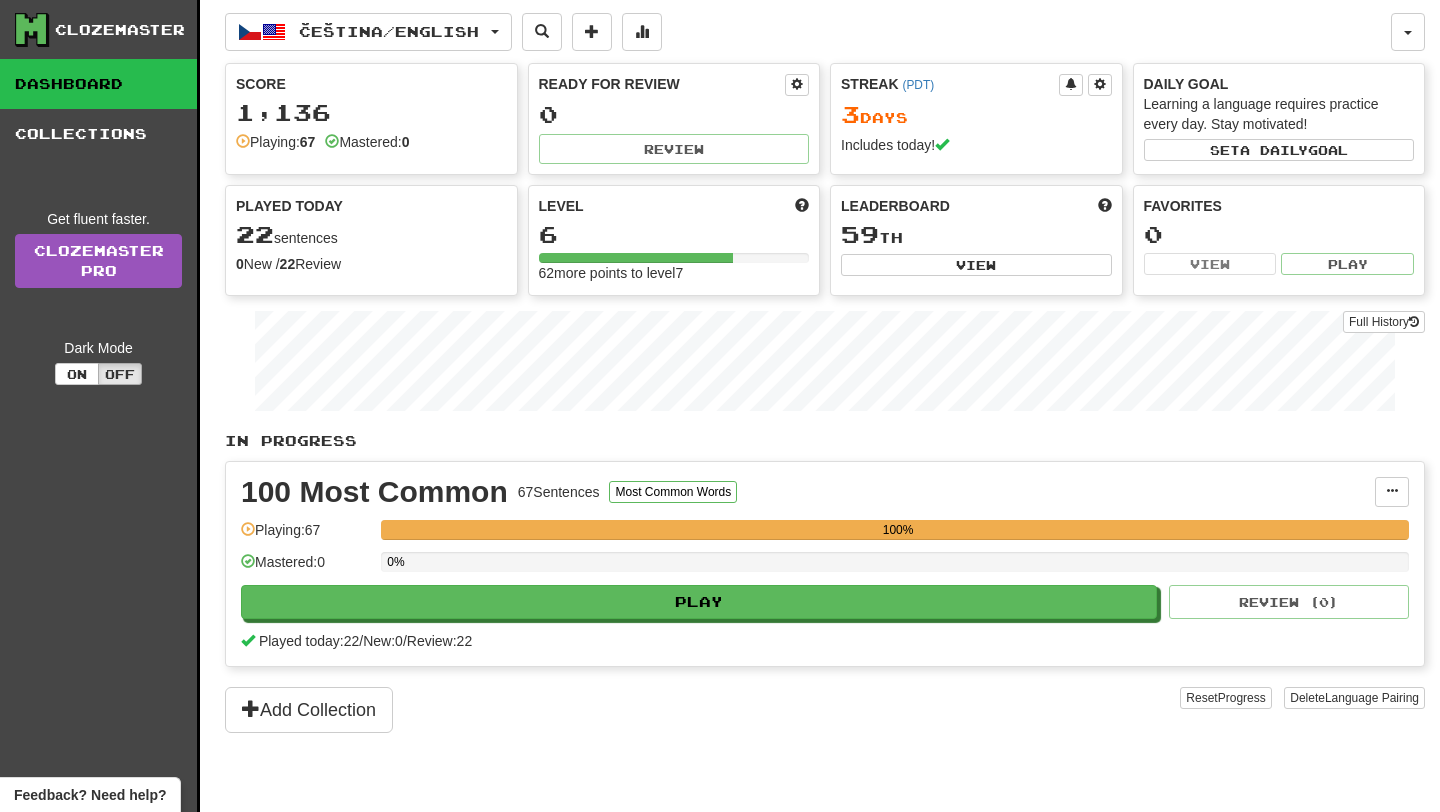 scroll, scrollTop: 0, scrollLeft: 0, axis: both 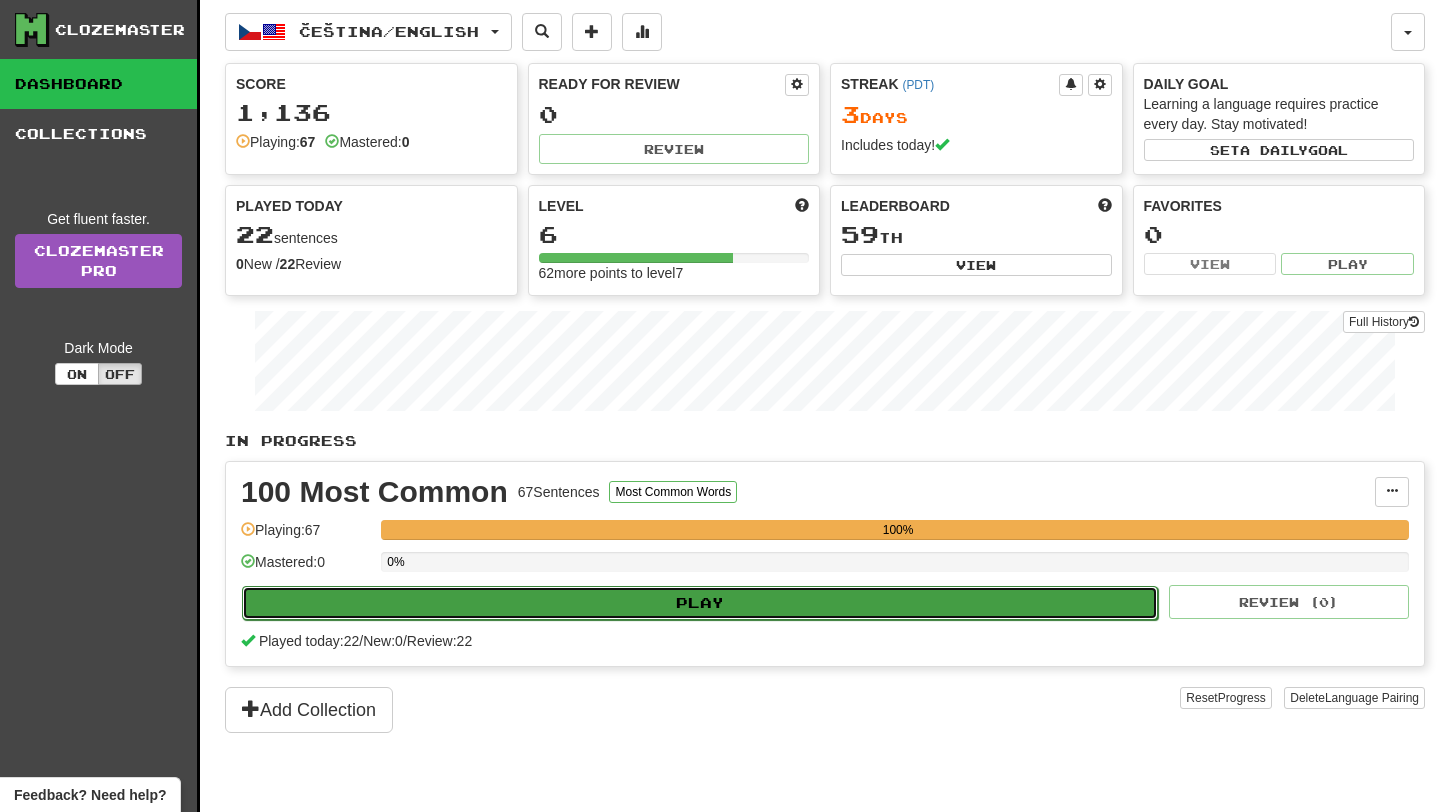 click on "Play" at bounding box center (700, 603) 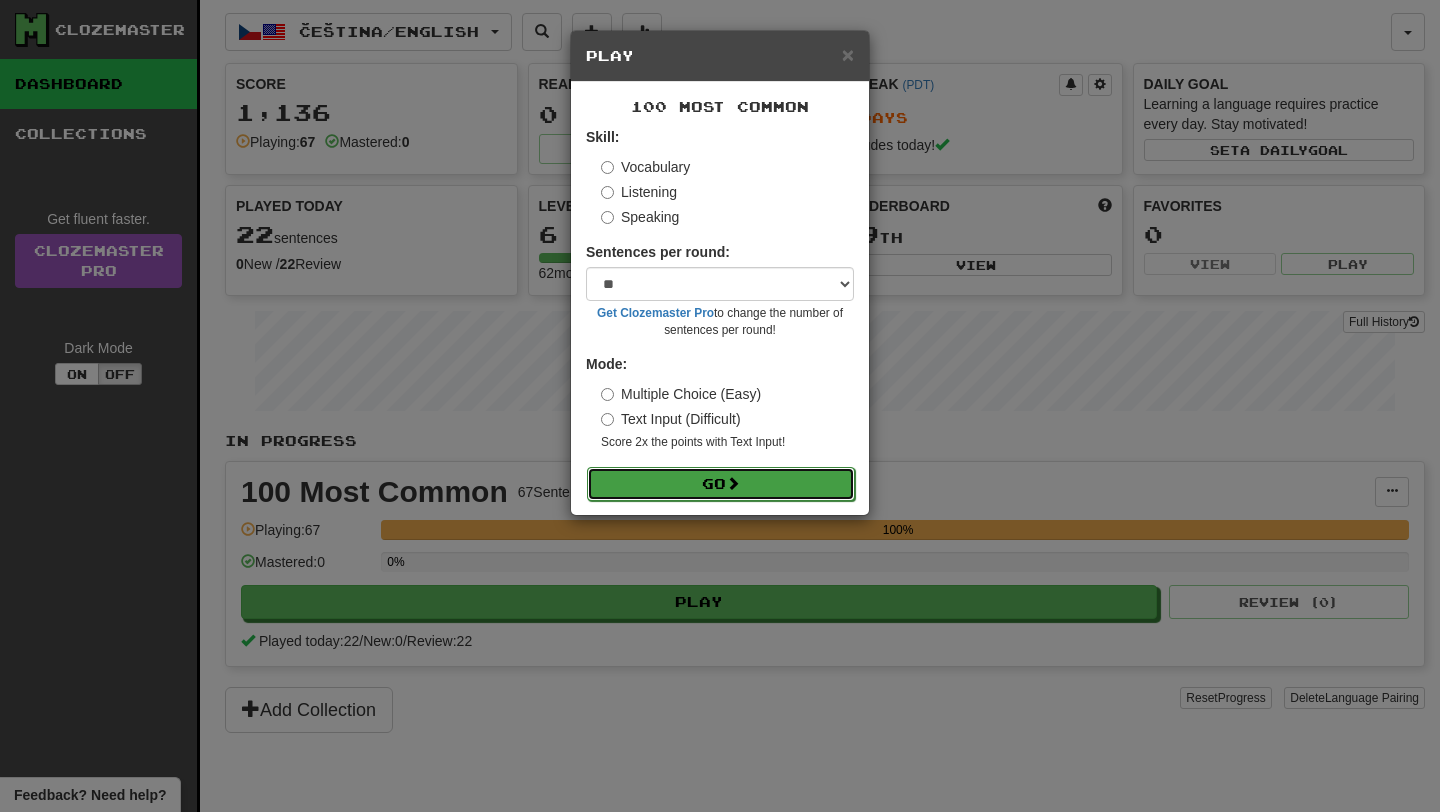 click on "Go" at bounding box center (721, 484) 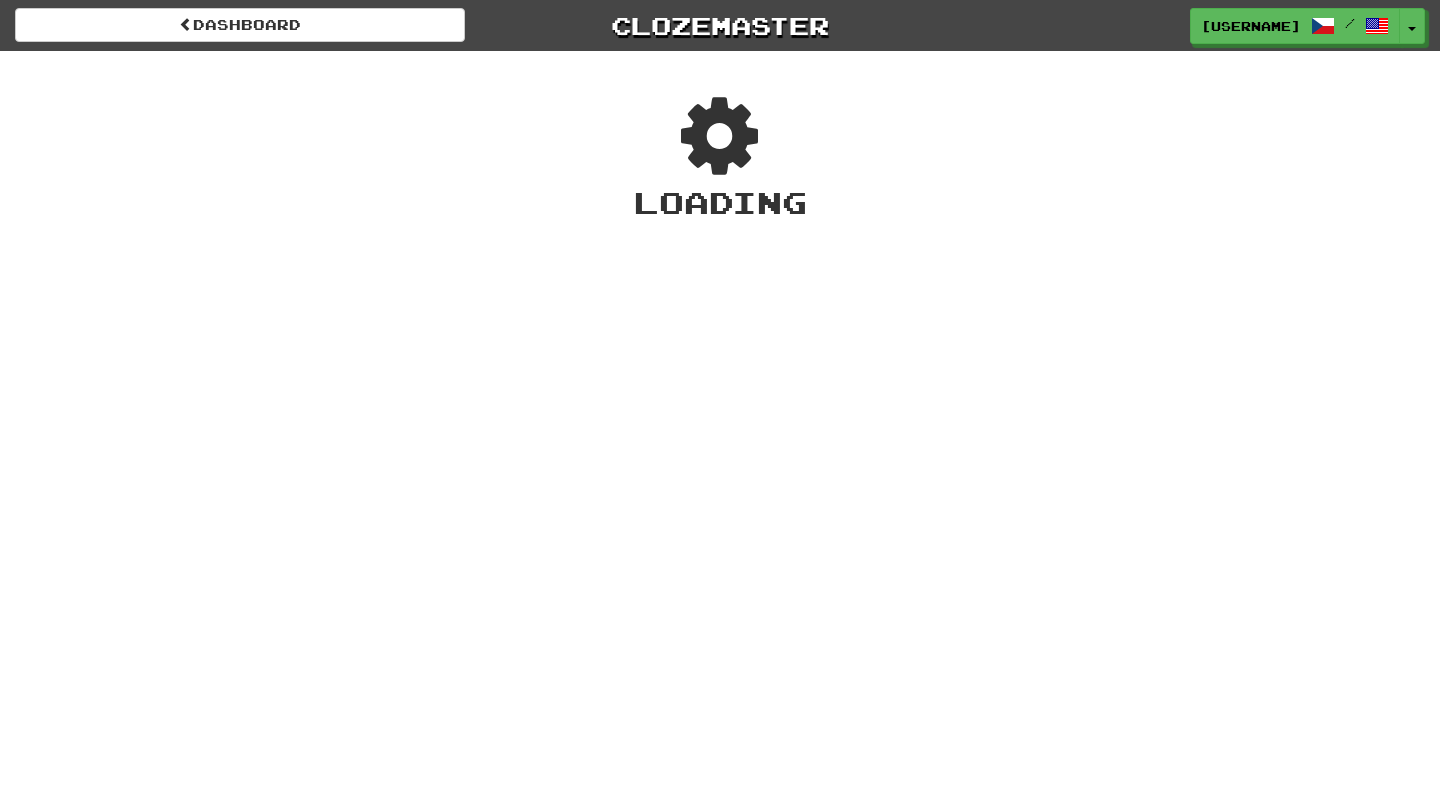 scroll, scrollTop: 0, scrollLeft: 0, axis: both 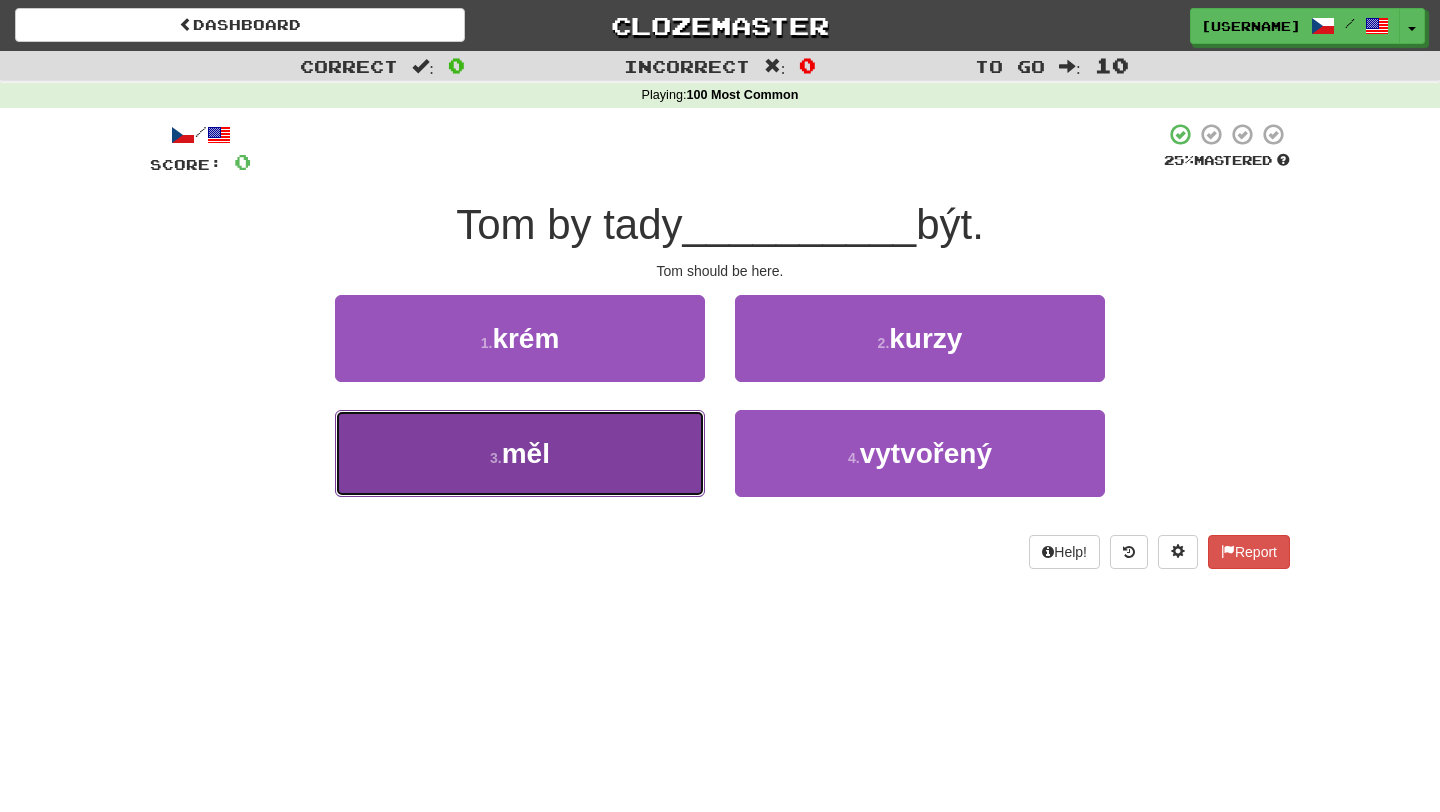 click on "3 .  měl" at bounding box center (520, 453) 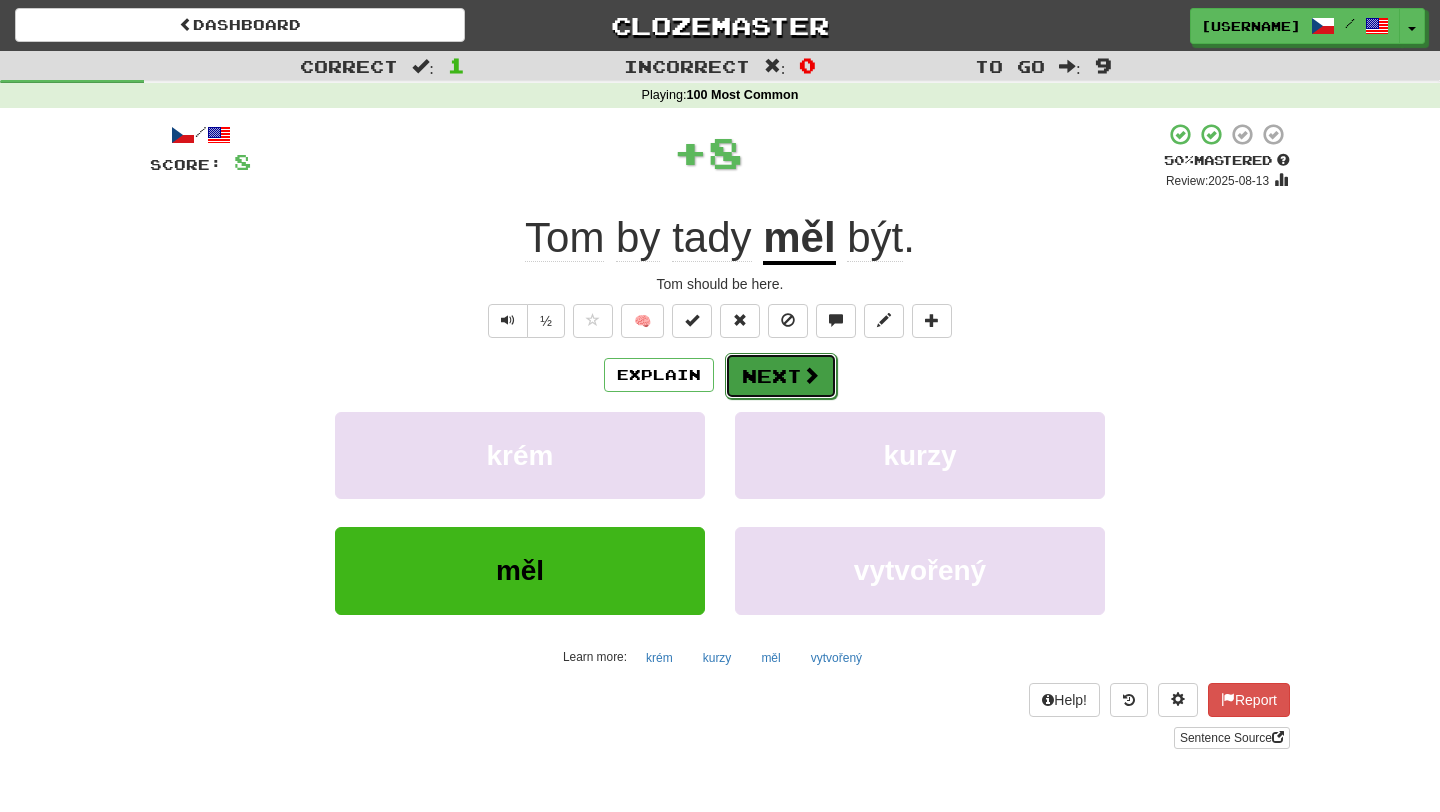click on "Next" at bounding box center (781, 376) 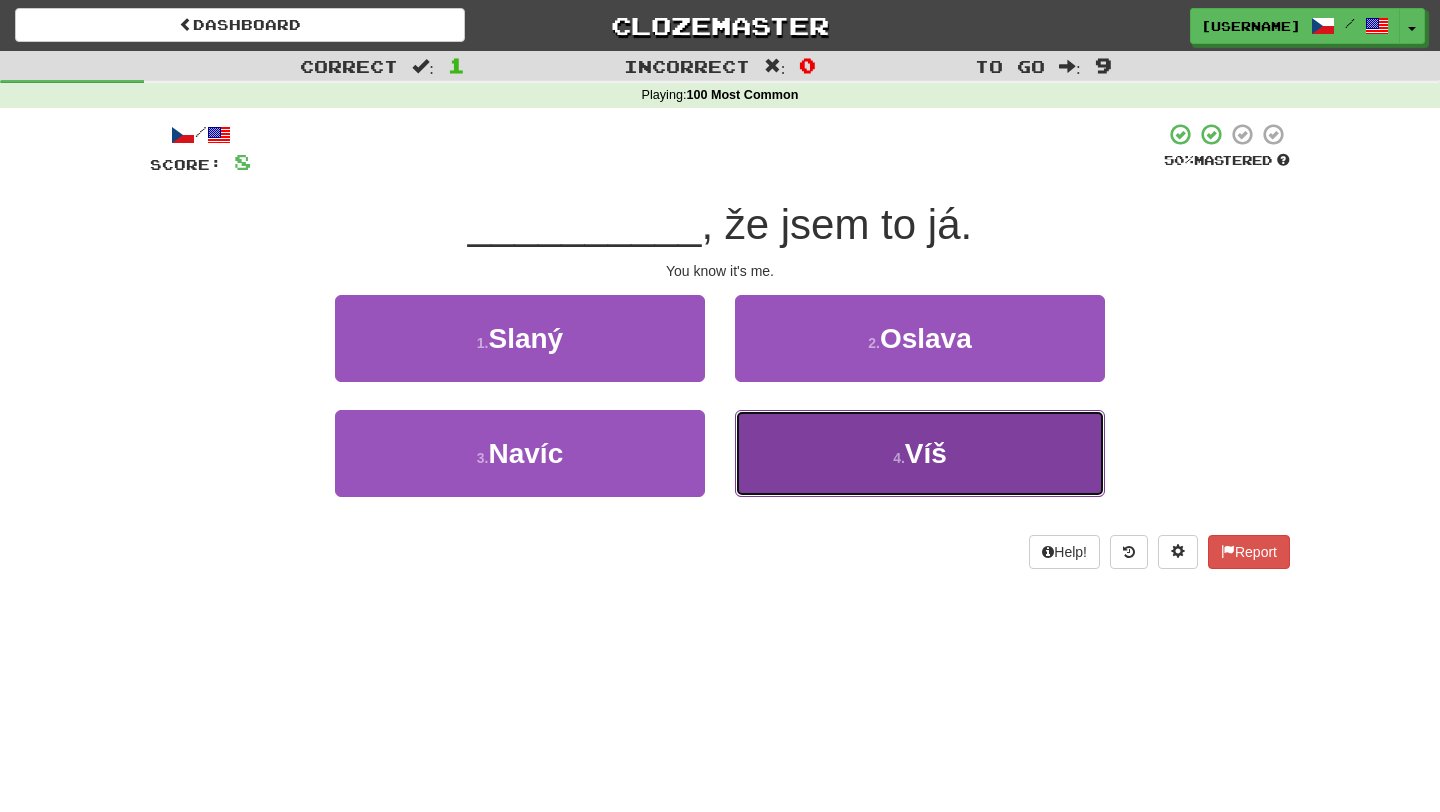 click on "4 .  Víš" at bounding box center [920, 453] 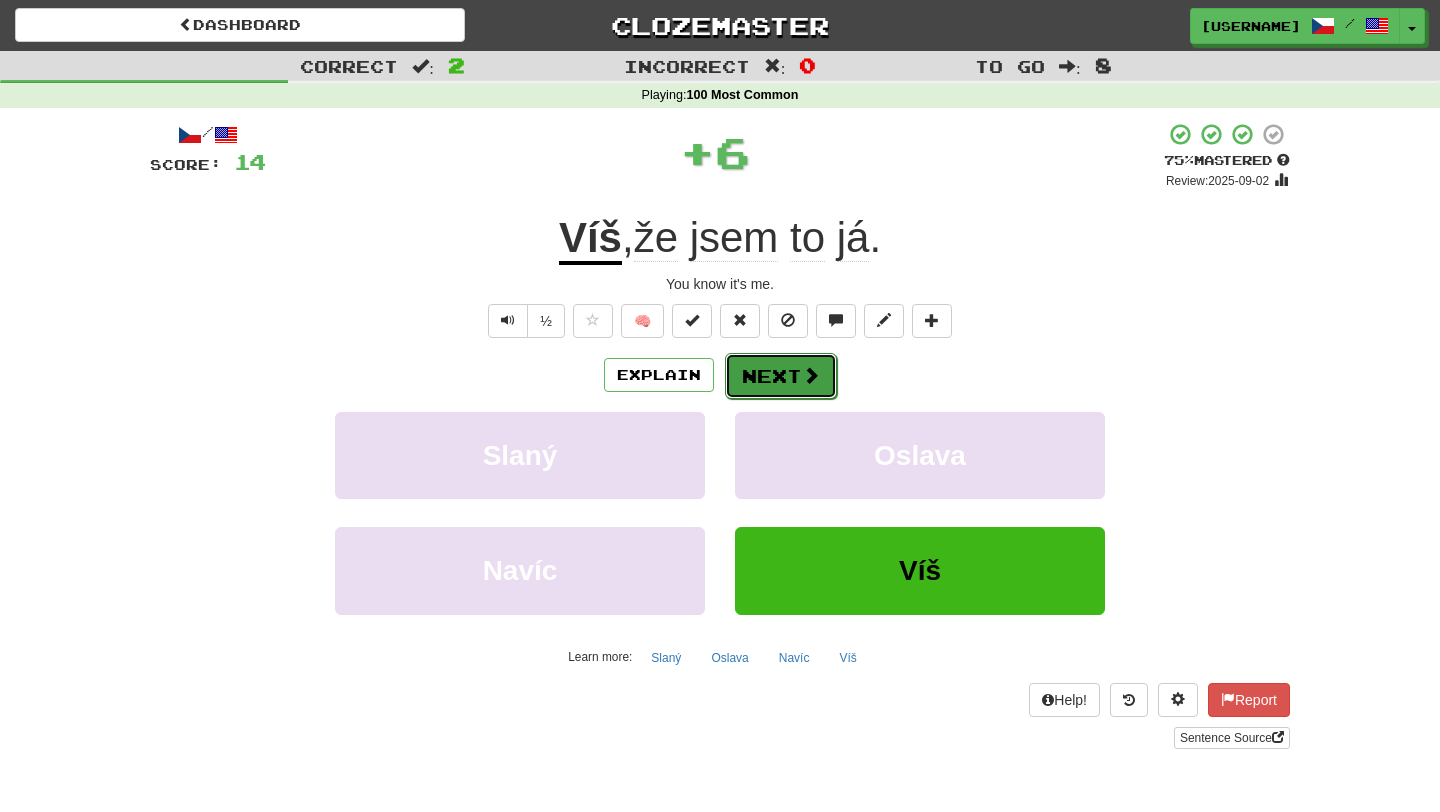 click on "Next" at bounding box center [781, 376] 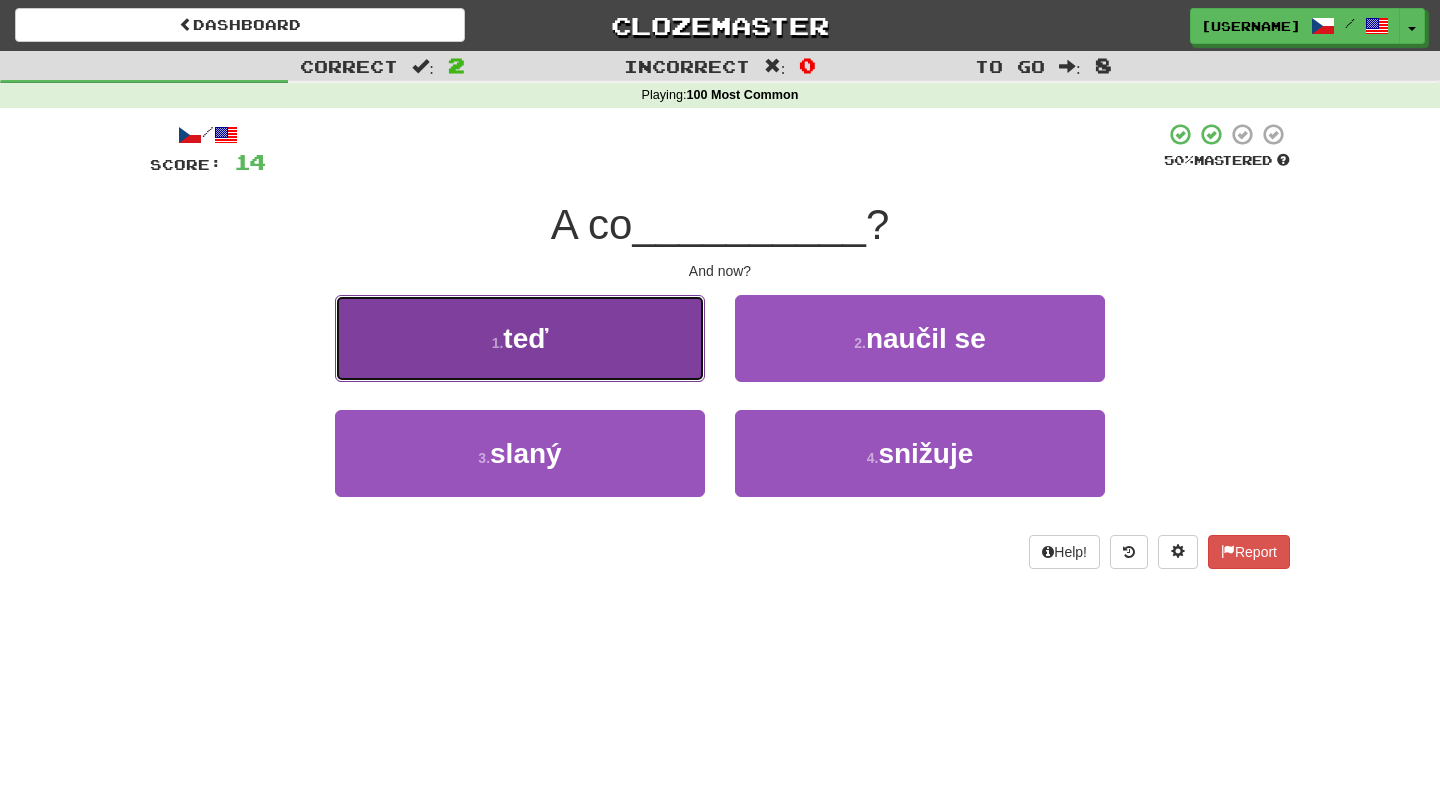 click on "1 .  teď" at bounding box center [520, 338] 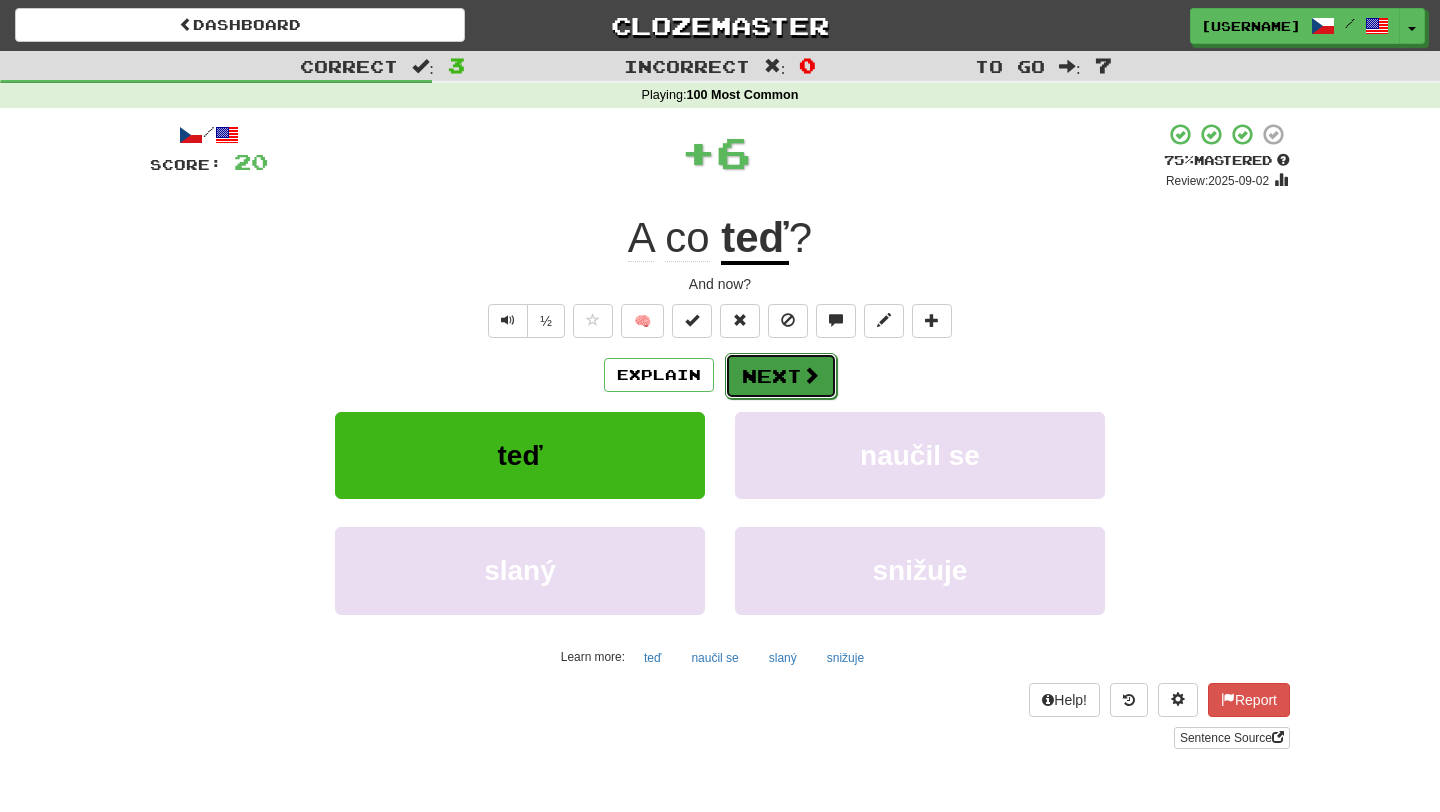 click at bounding box center (811, 375) 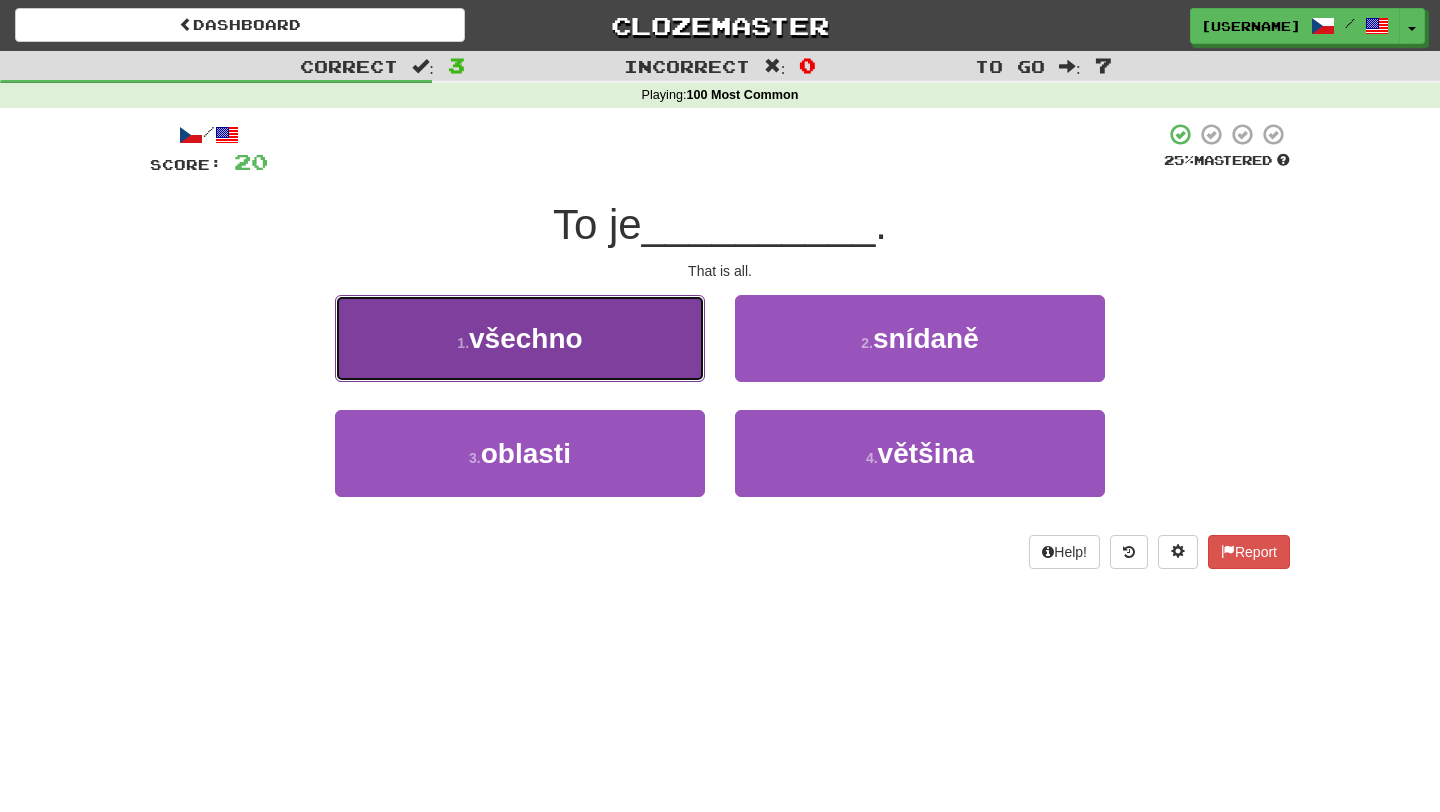 click on "1 .  všechno" at bounding box center [520, 338] 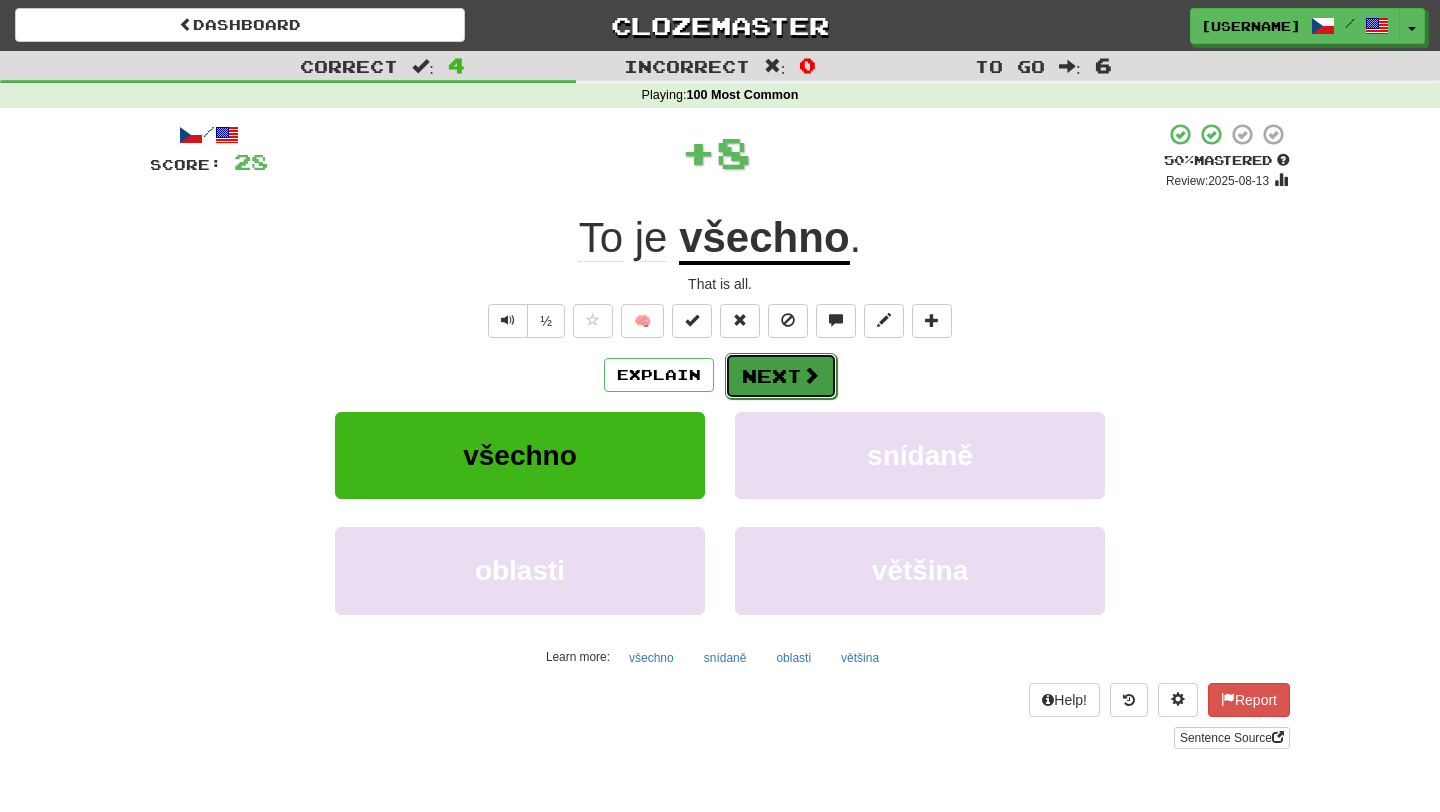 click on "Next" at bounding box center [781, 376] 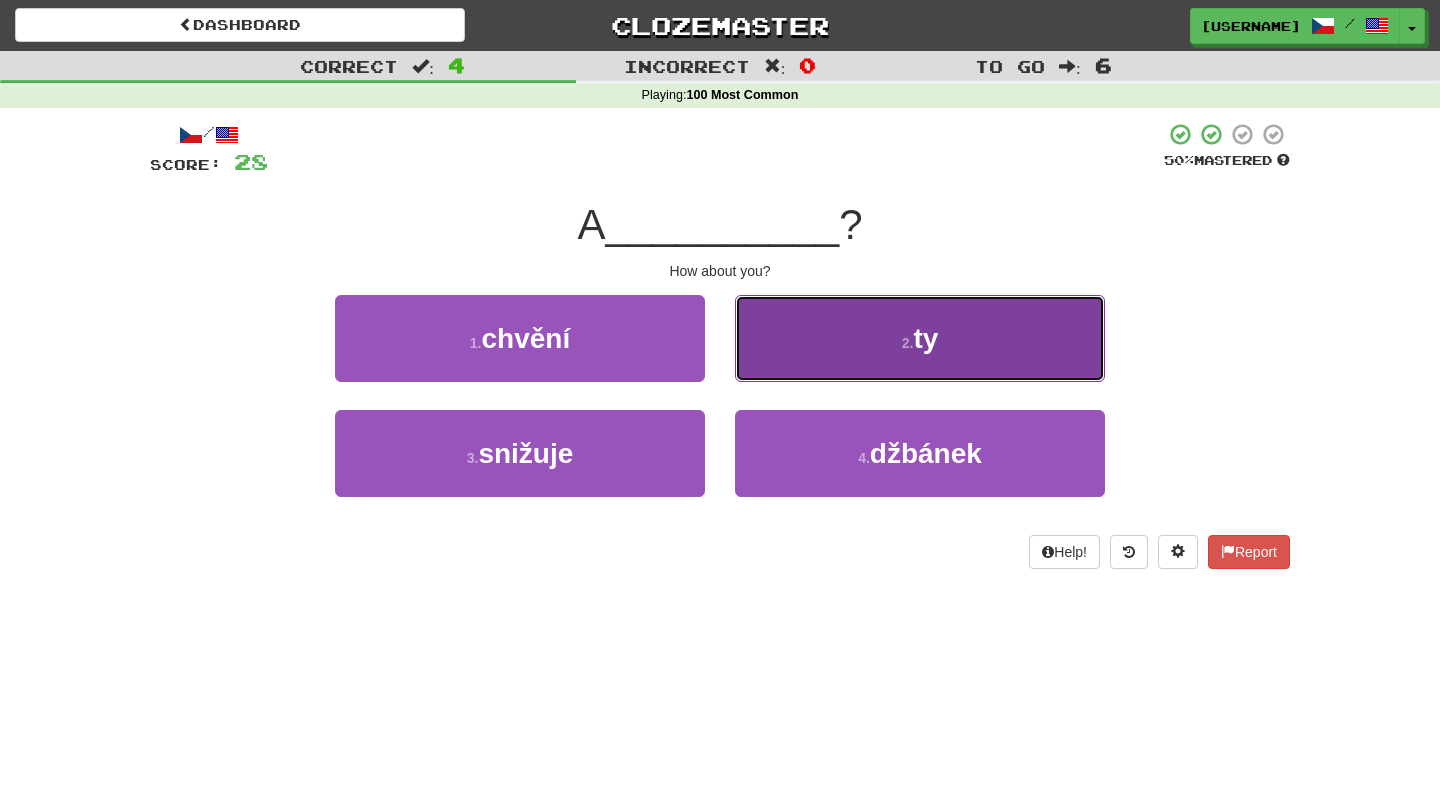 click on "2 .  ty" at bounding box center [920, 338] 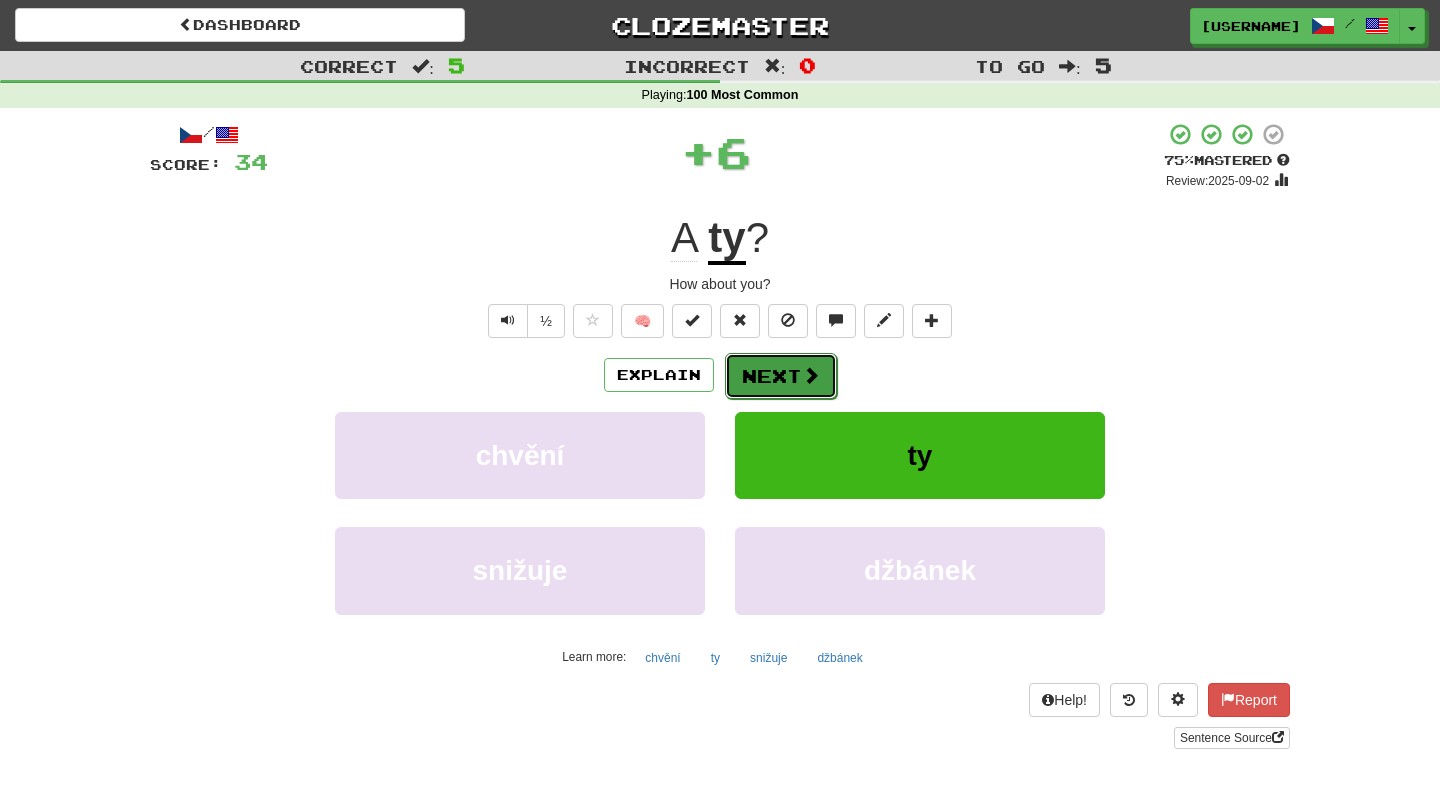 click on "Next" at bounding box center [781, 376] 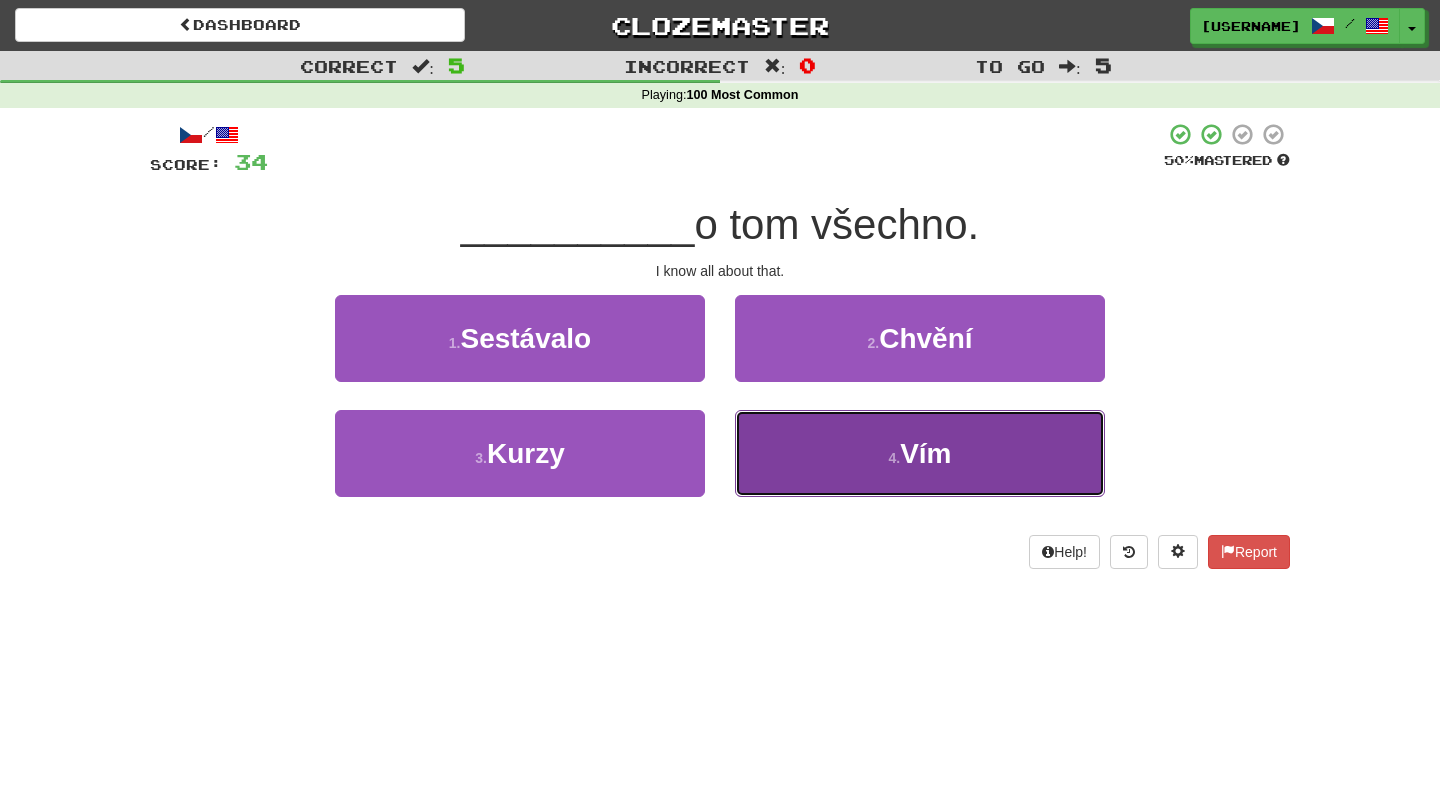 click on "4 .  Vím" at bounding box center (920, 453) 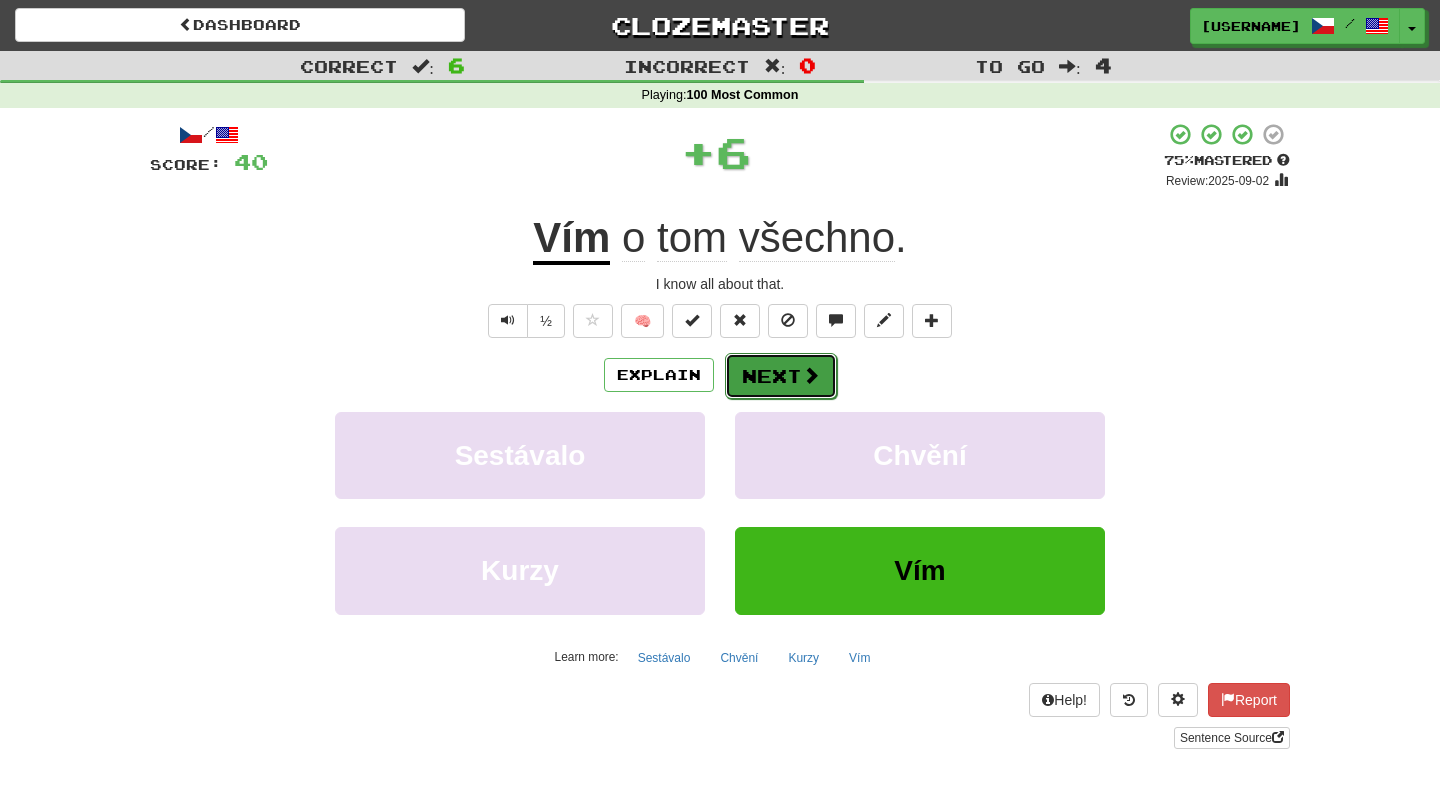 click on "Next" at bounding box center (781, 376) 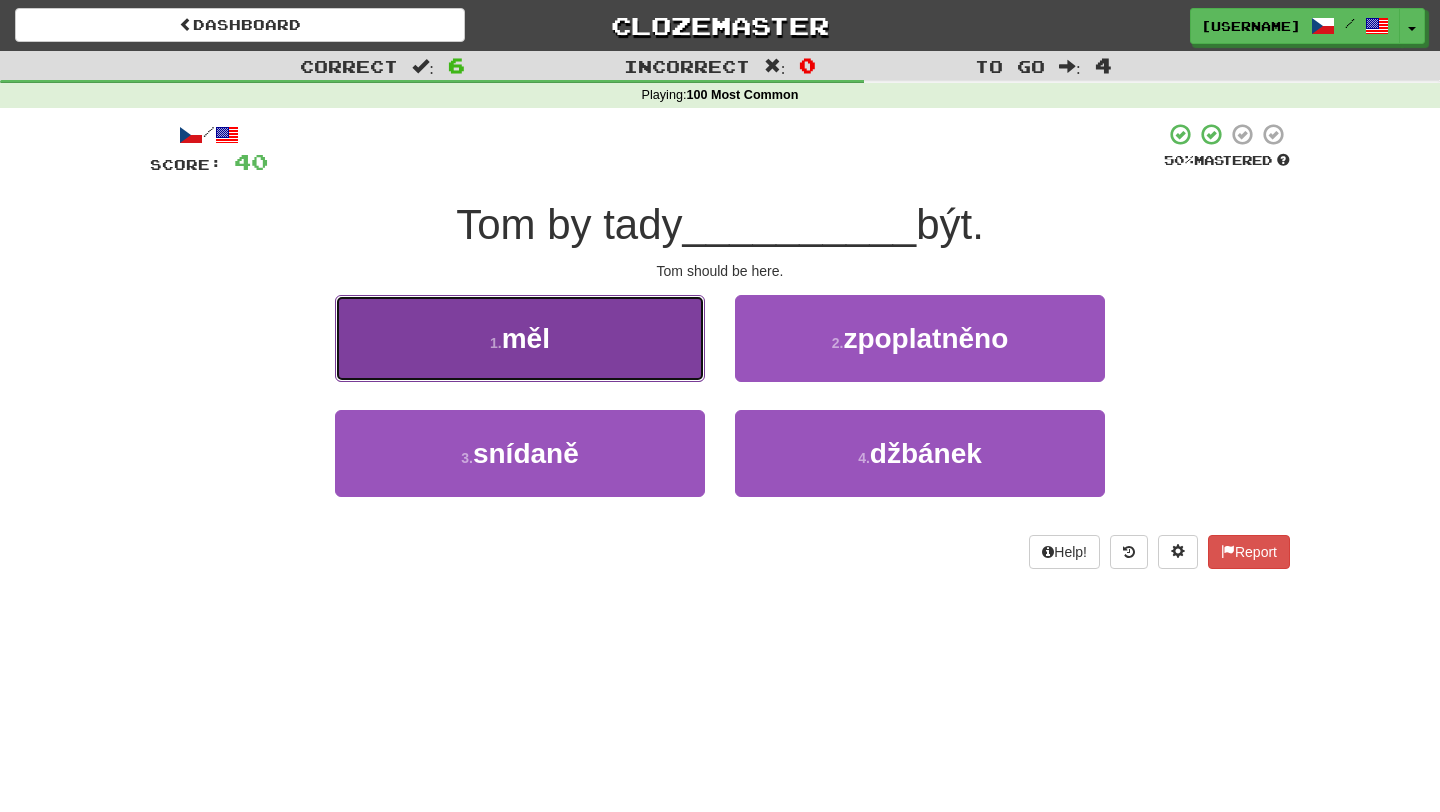 click on "1 .  měl" at bounding box center (520, 338) 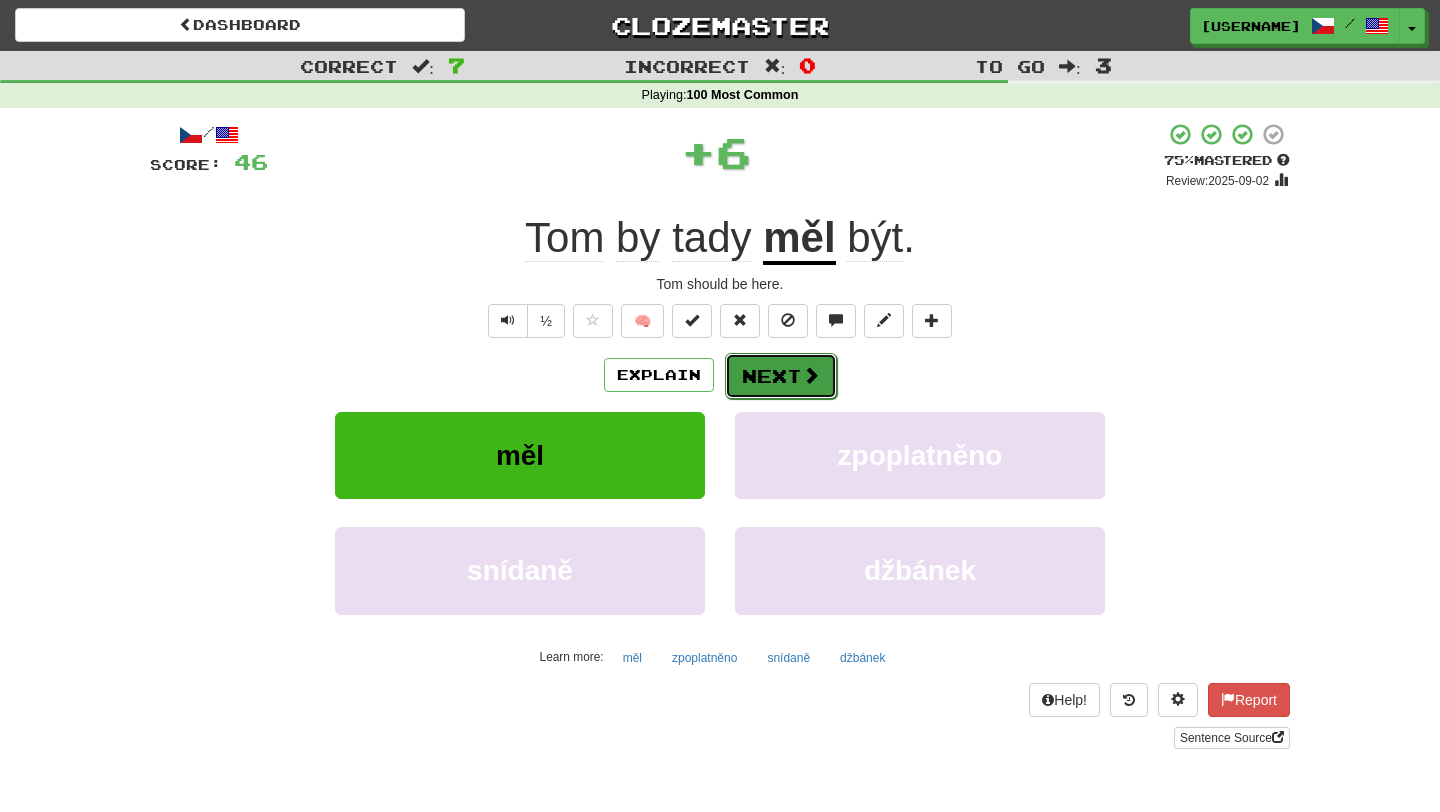 click on "Next" at bounding box center [781, 376] 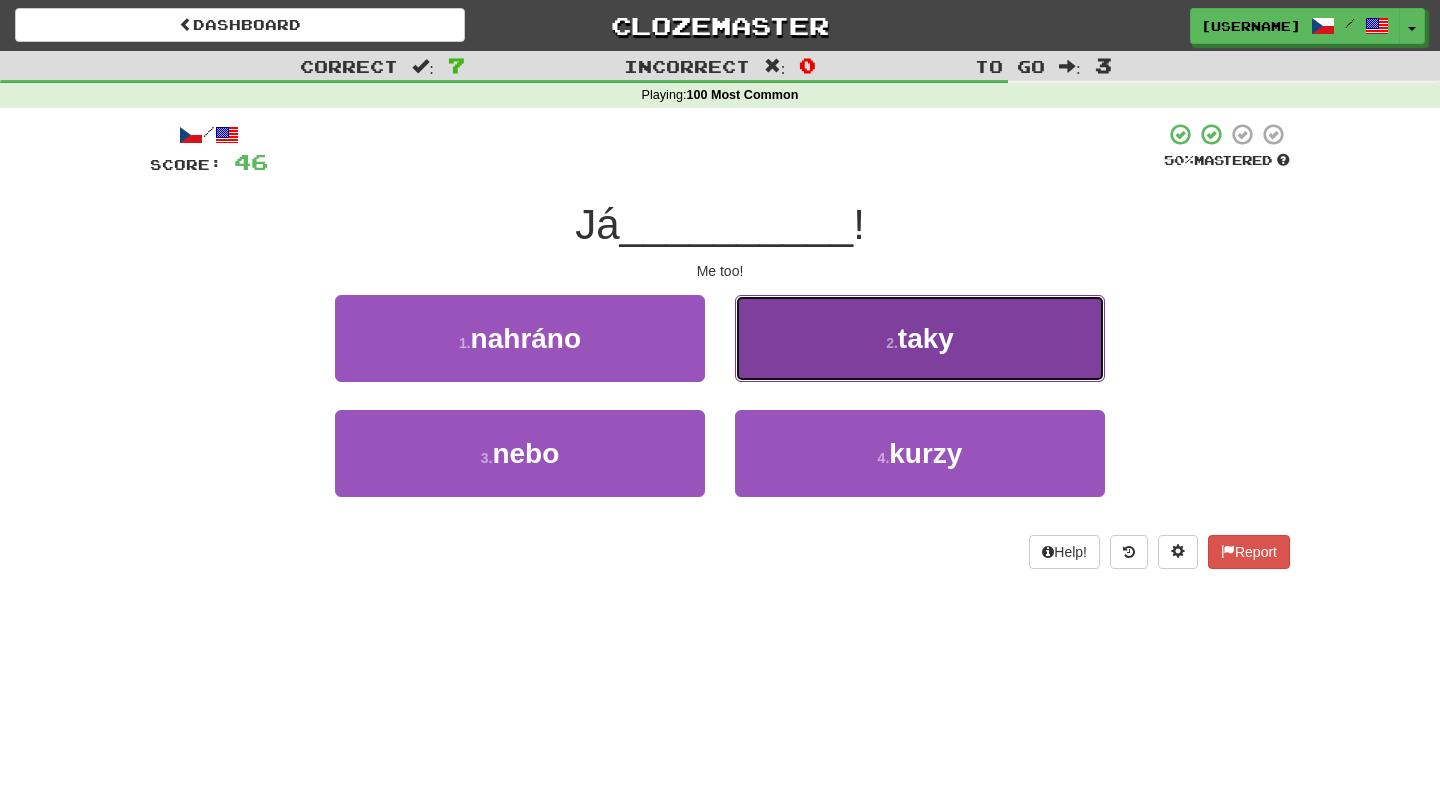 click on "2 .  taky" at bounding box center [920, 338] 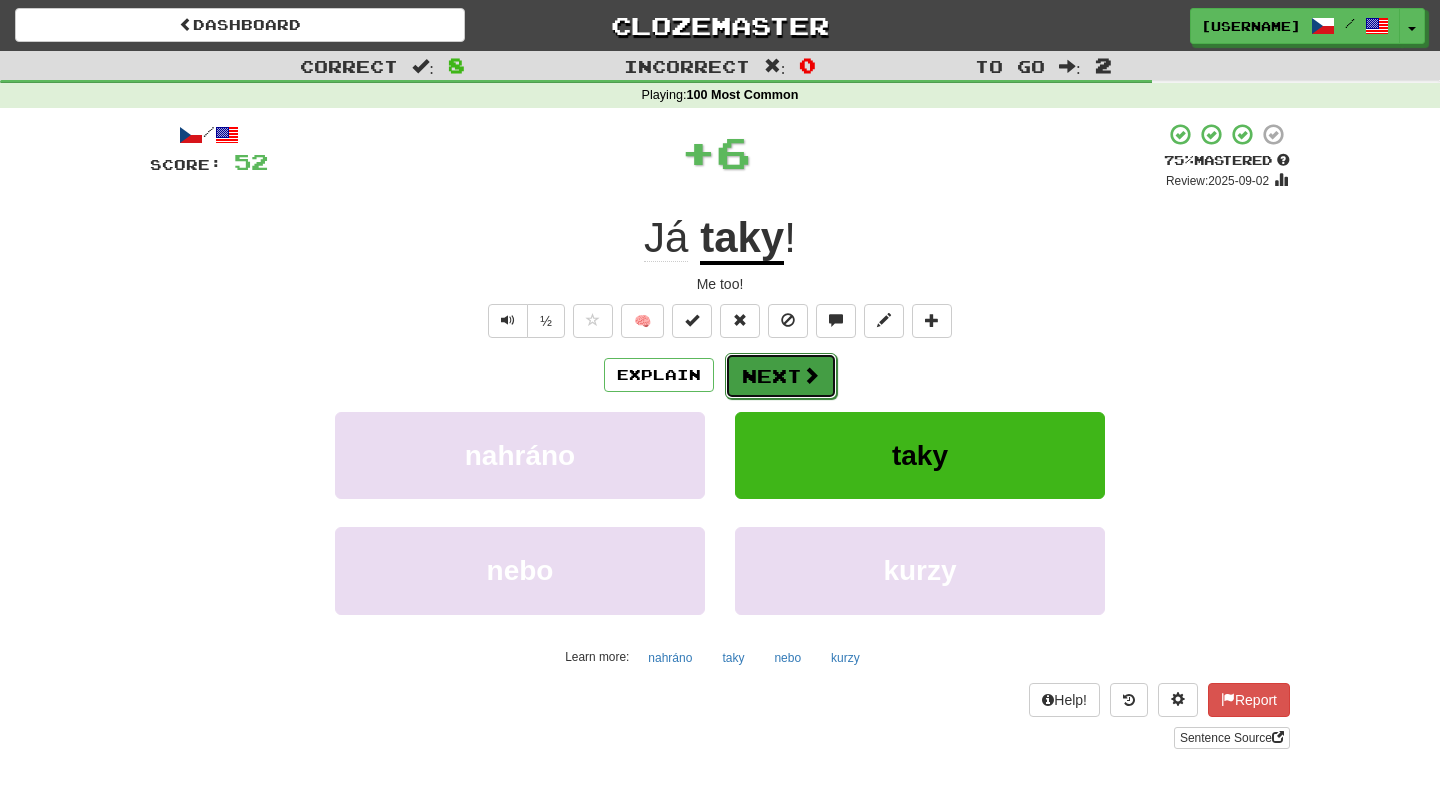 click on "Next" at bounding box center [781, 376] 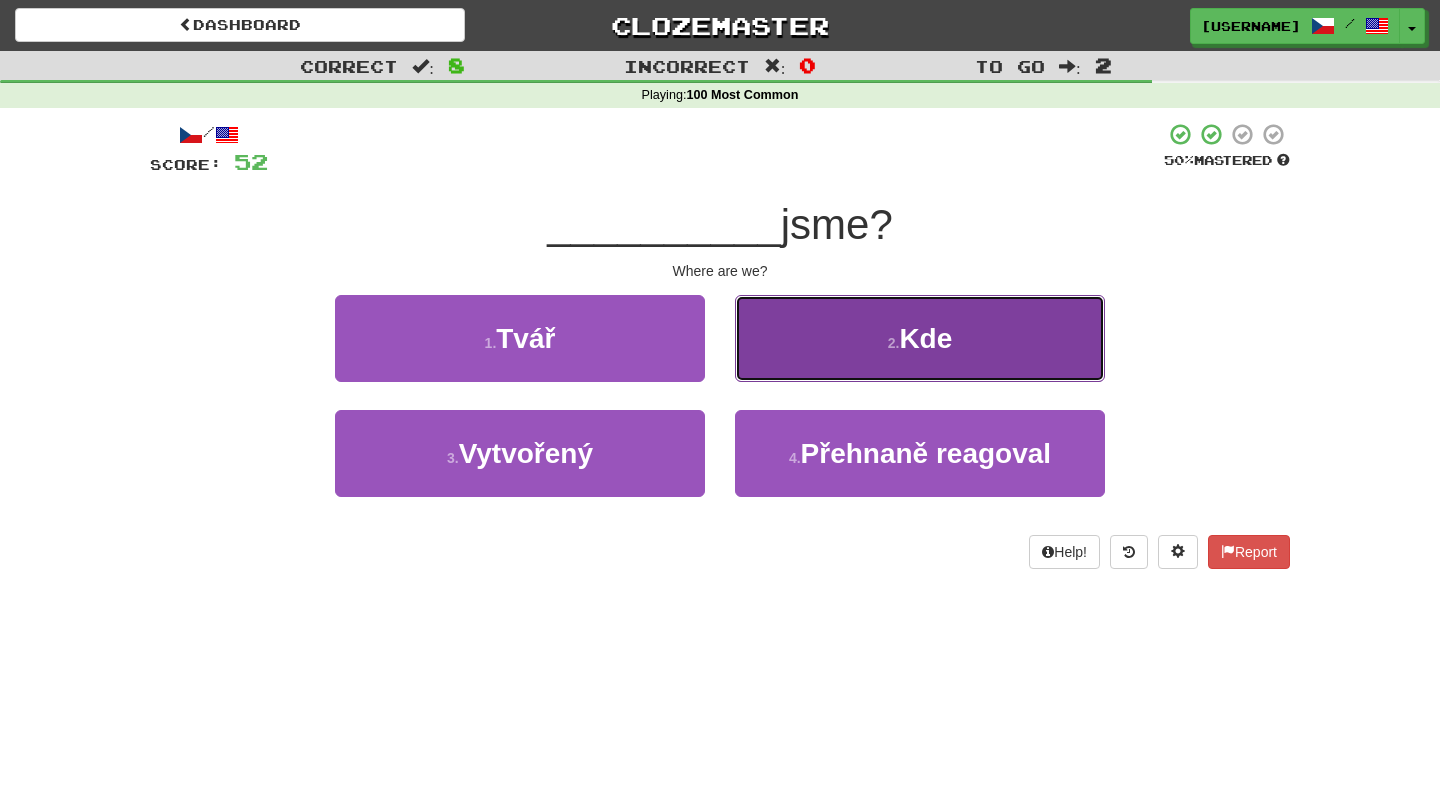 click on "2 .  Kde" at bounding box center [920, 338] 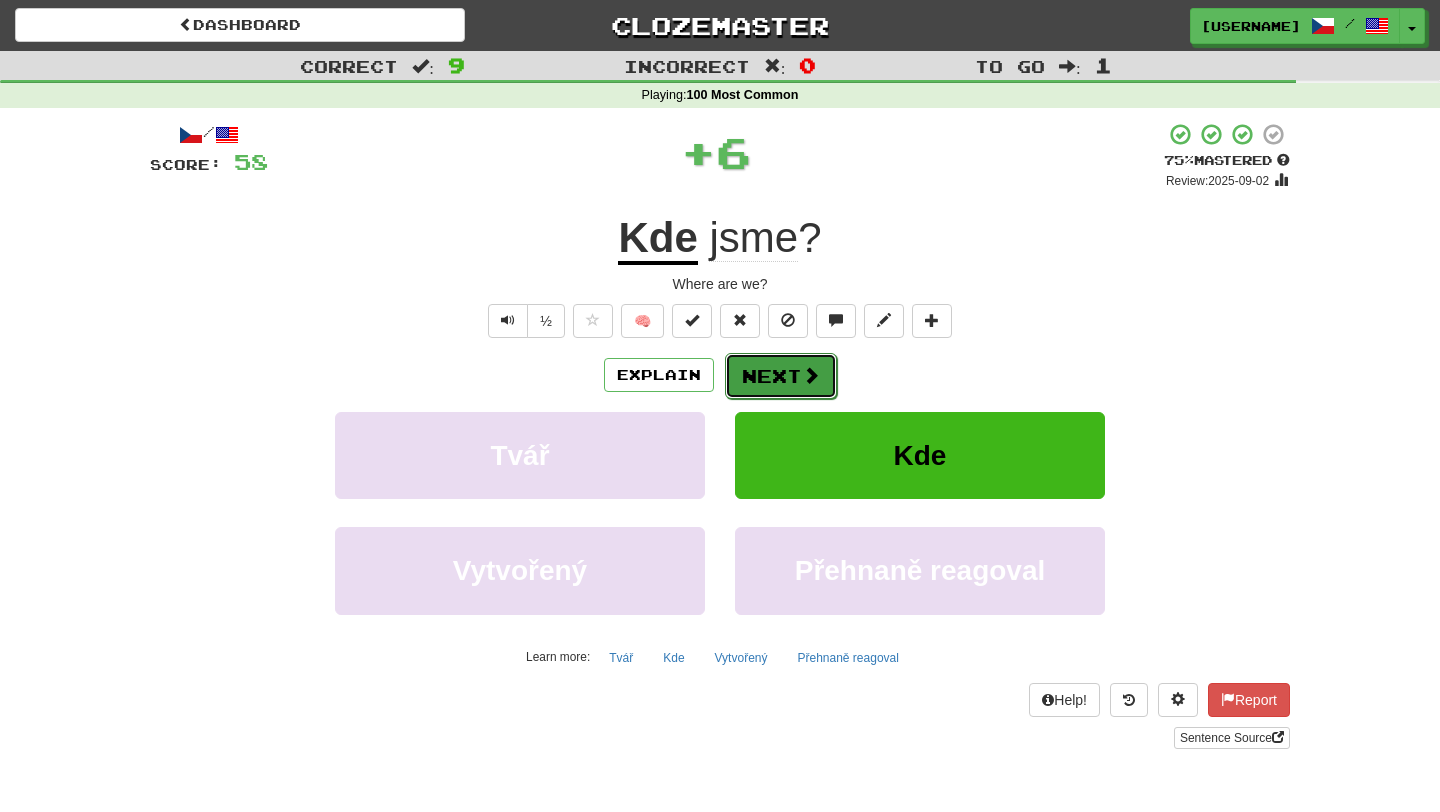 click on "Next" at bounding box center (781, 376) 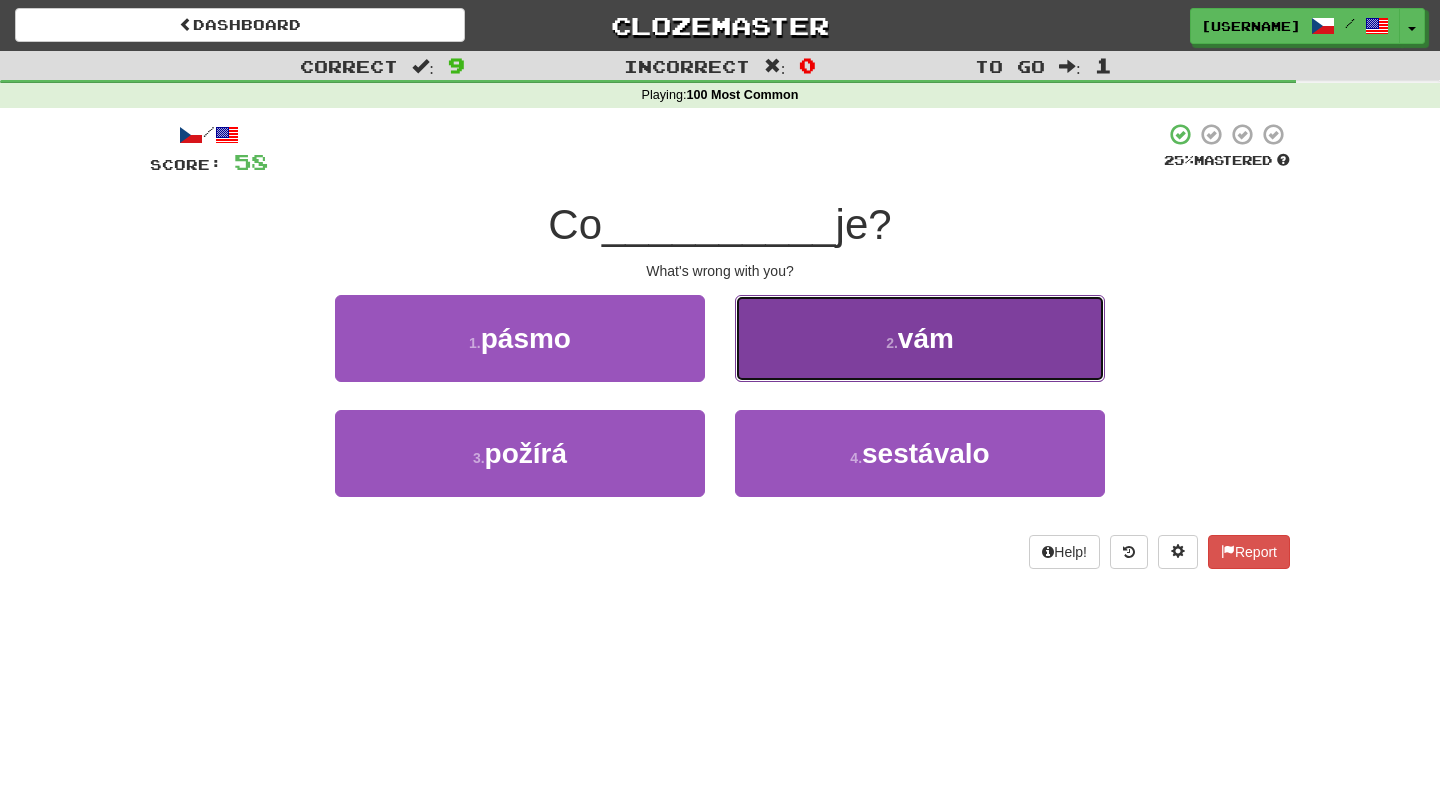 click on "2 .  vám" at bounding box center (920, 338) 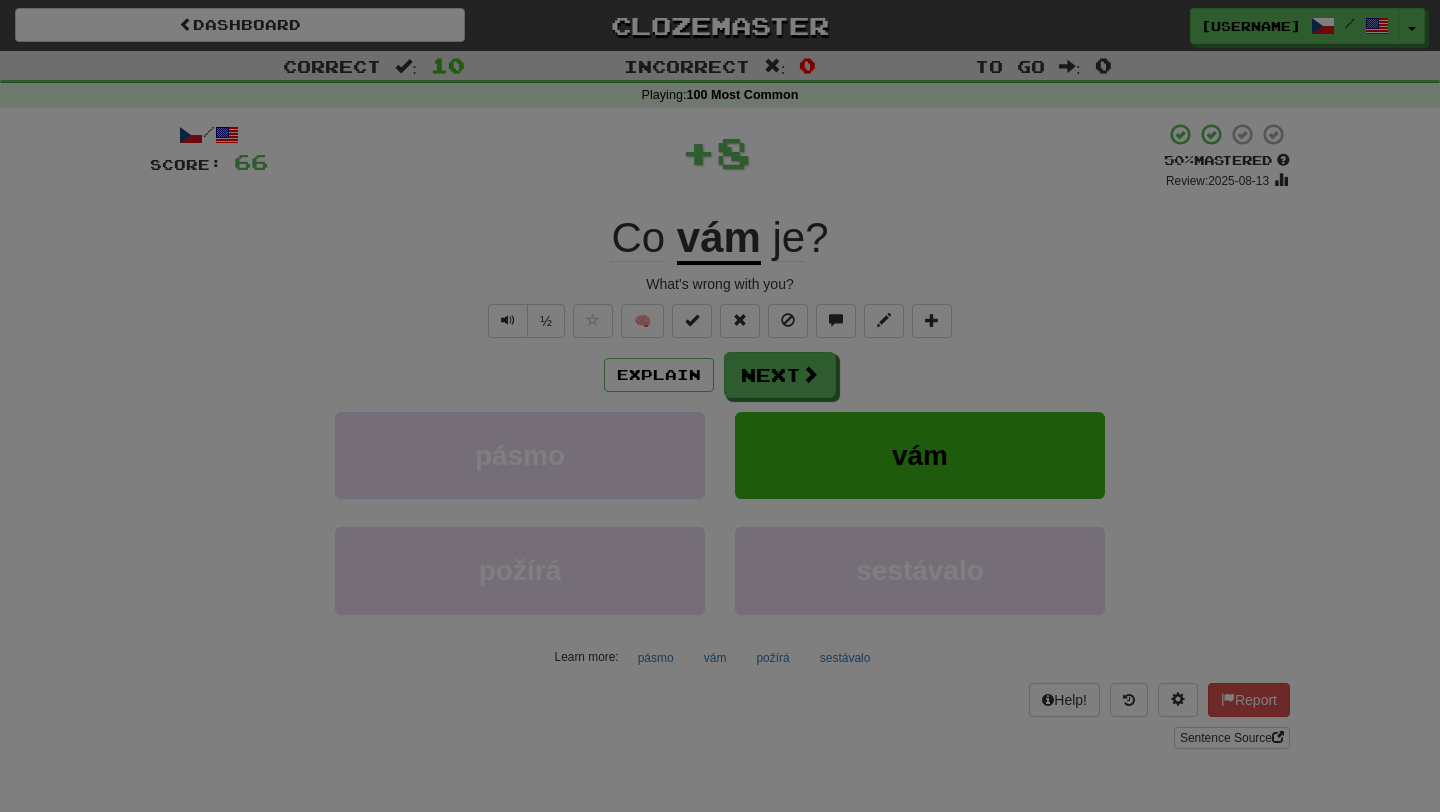 click on "× Leveled Up!  /  Level: 7 +1 Tell the world!  Share Tweet  Post Close" at bounding box center [0, 0] 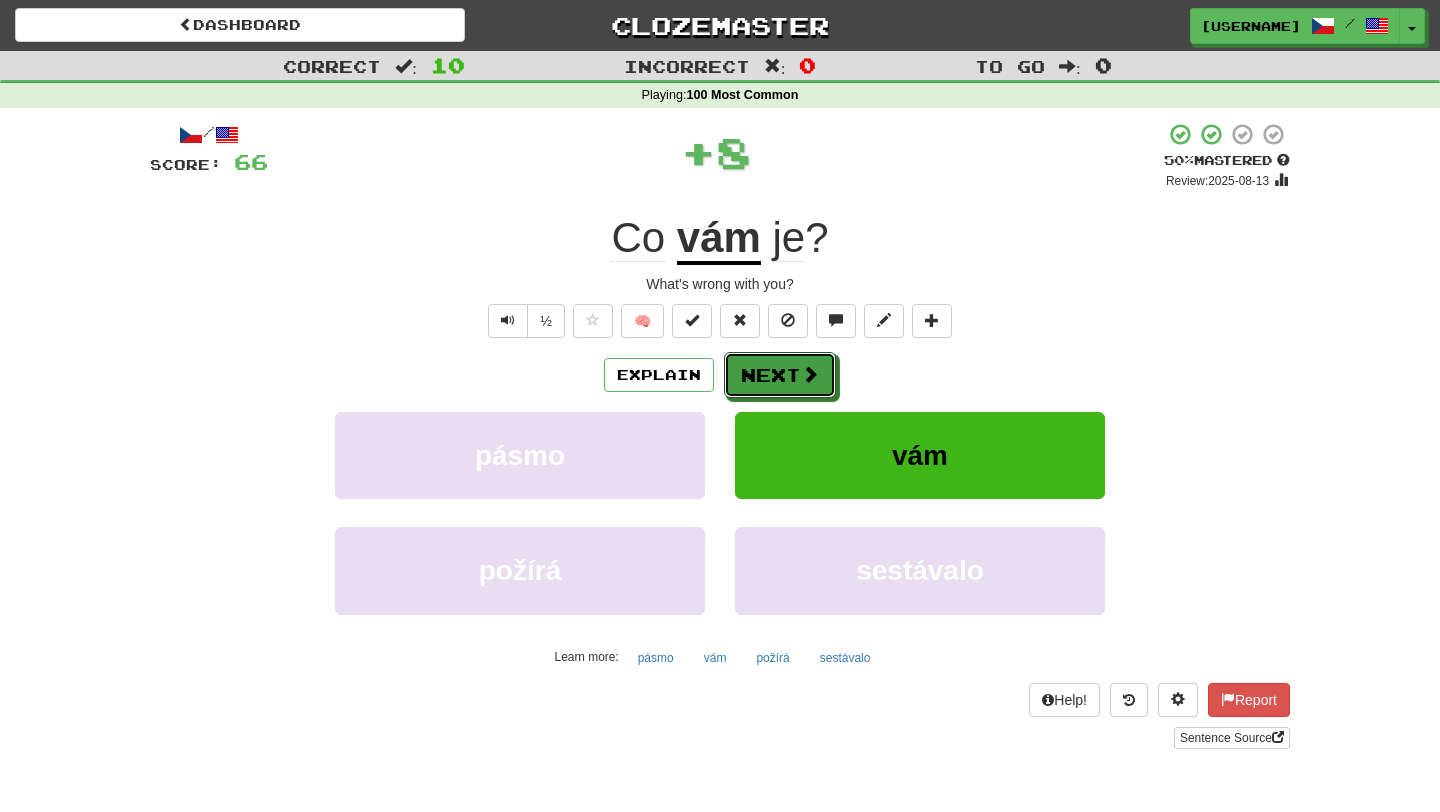 click on "Next" at bounding box center (780, 375) 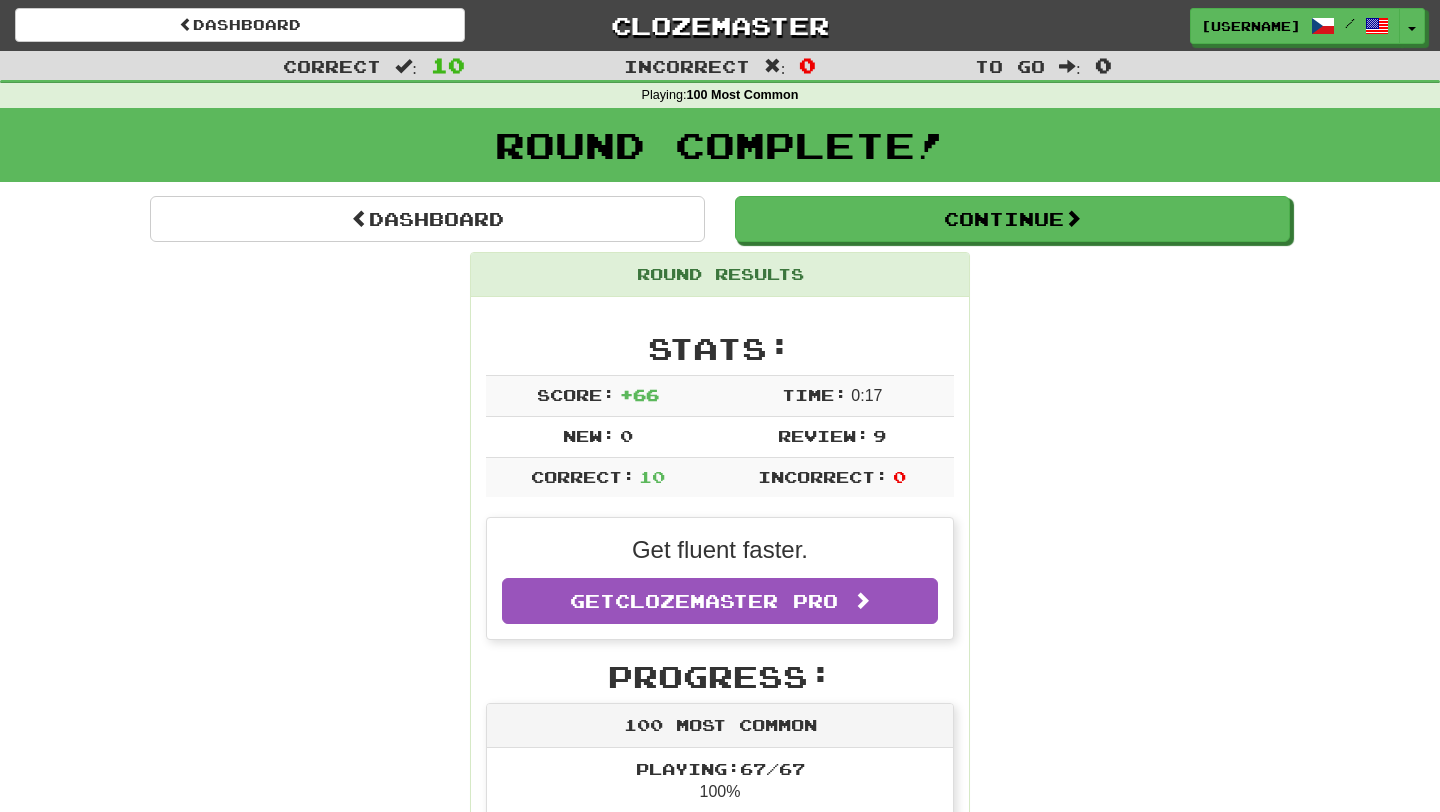 click on "Round Complete!" at bounding box center [720, 152] 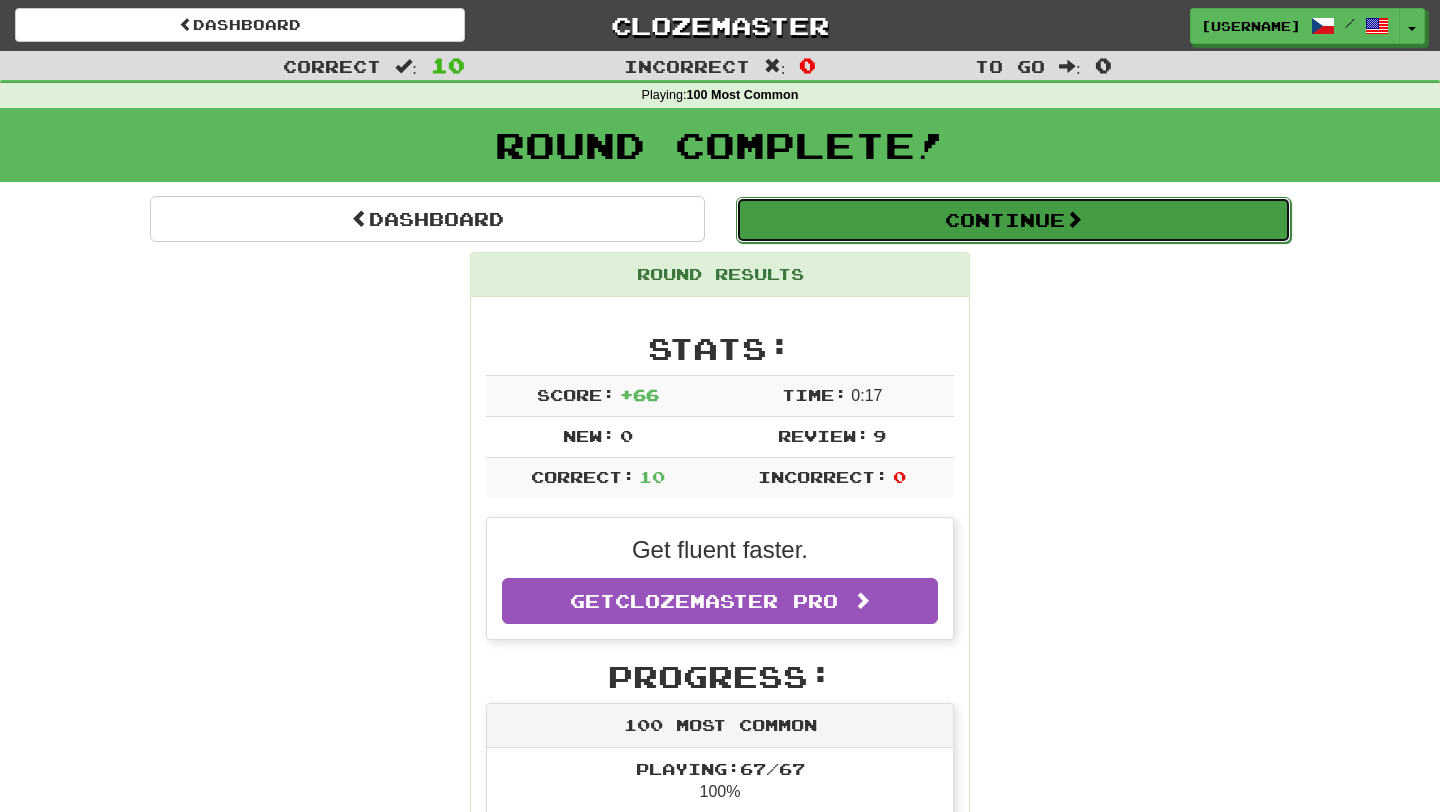 click on "Continue" at bounding box center [1013, 220] 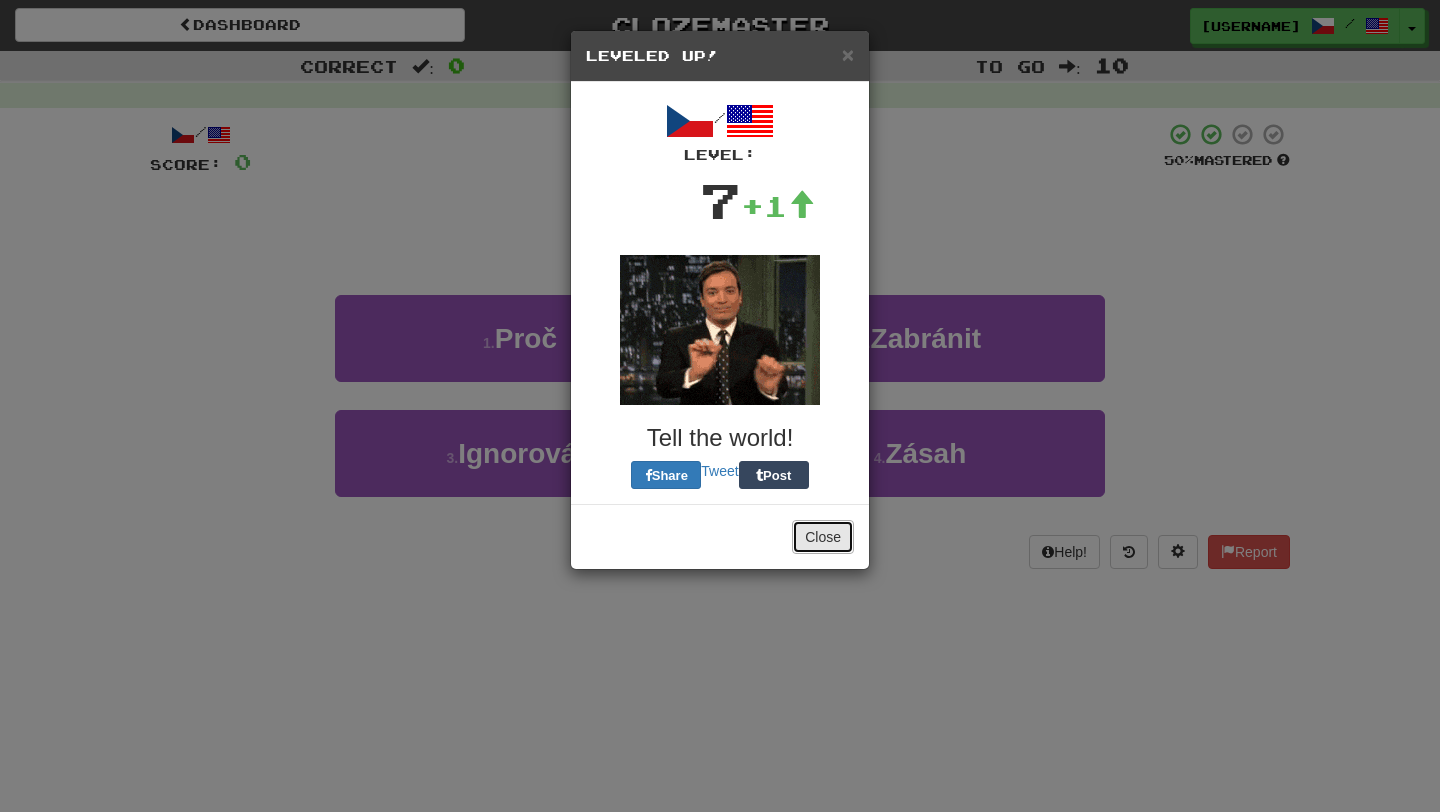 click on "Close" at bounding box center (823, 537) 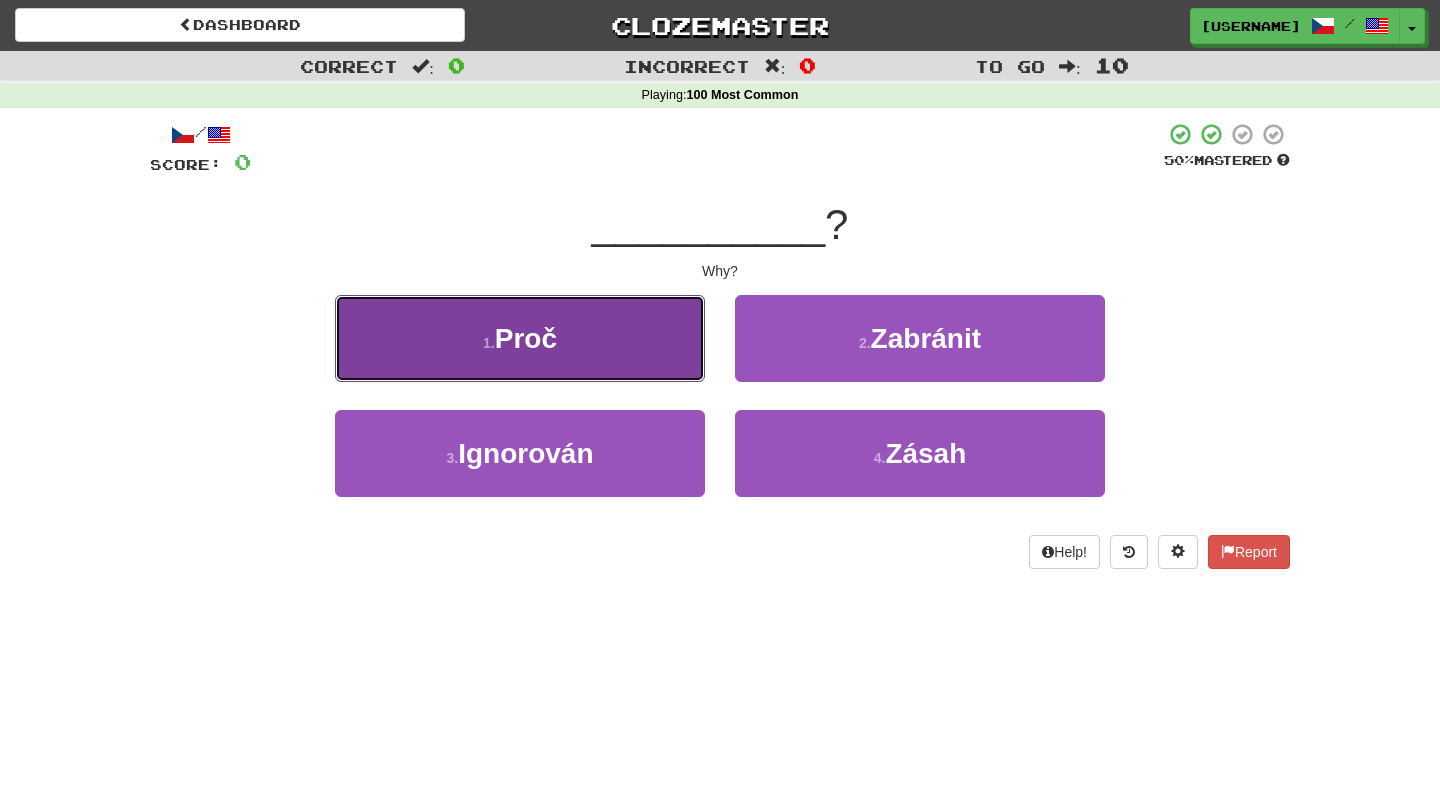 click on "1 .  Proč" at bounding box center (520, 338) 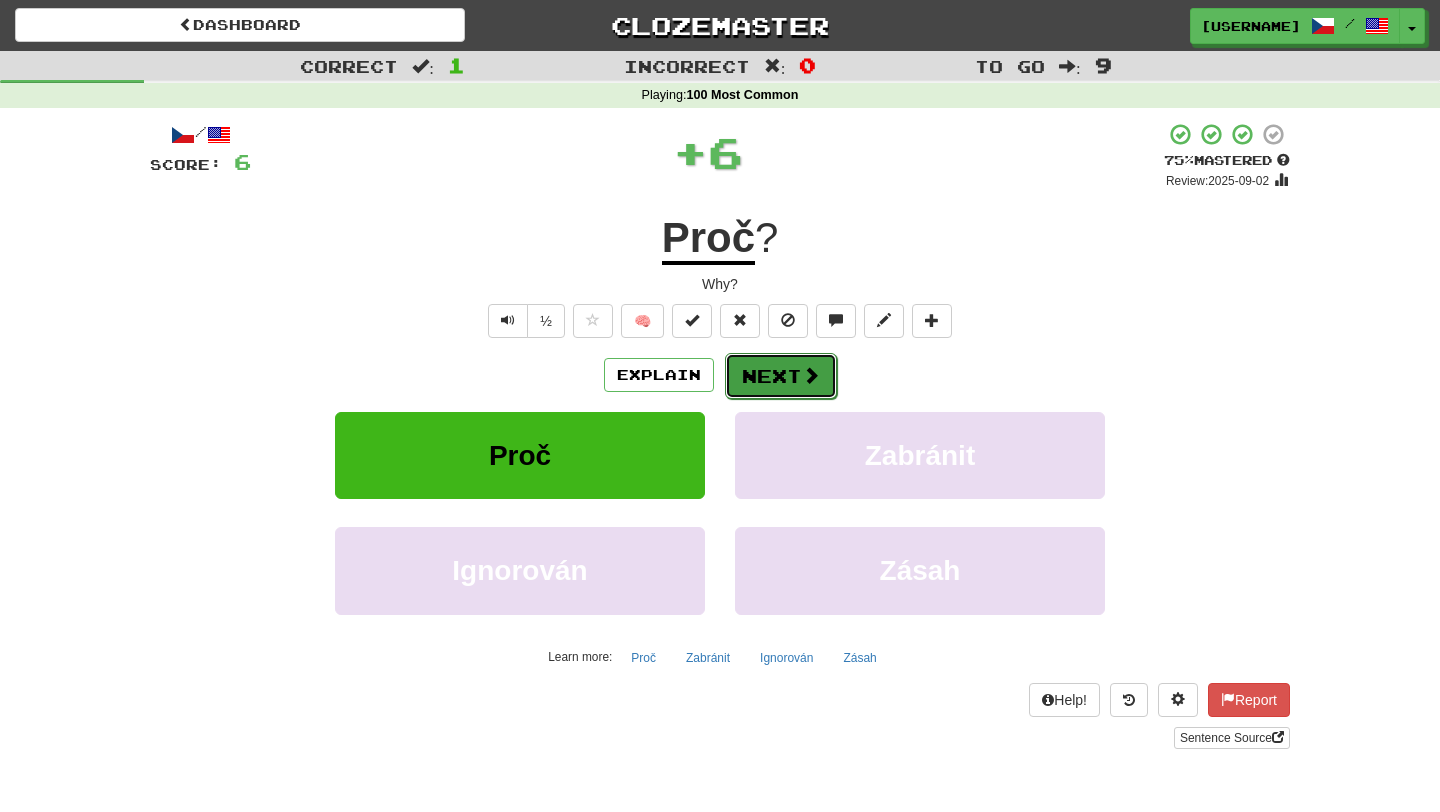 click at bounding box center [811, 375] 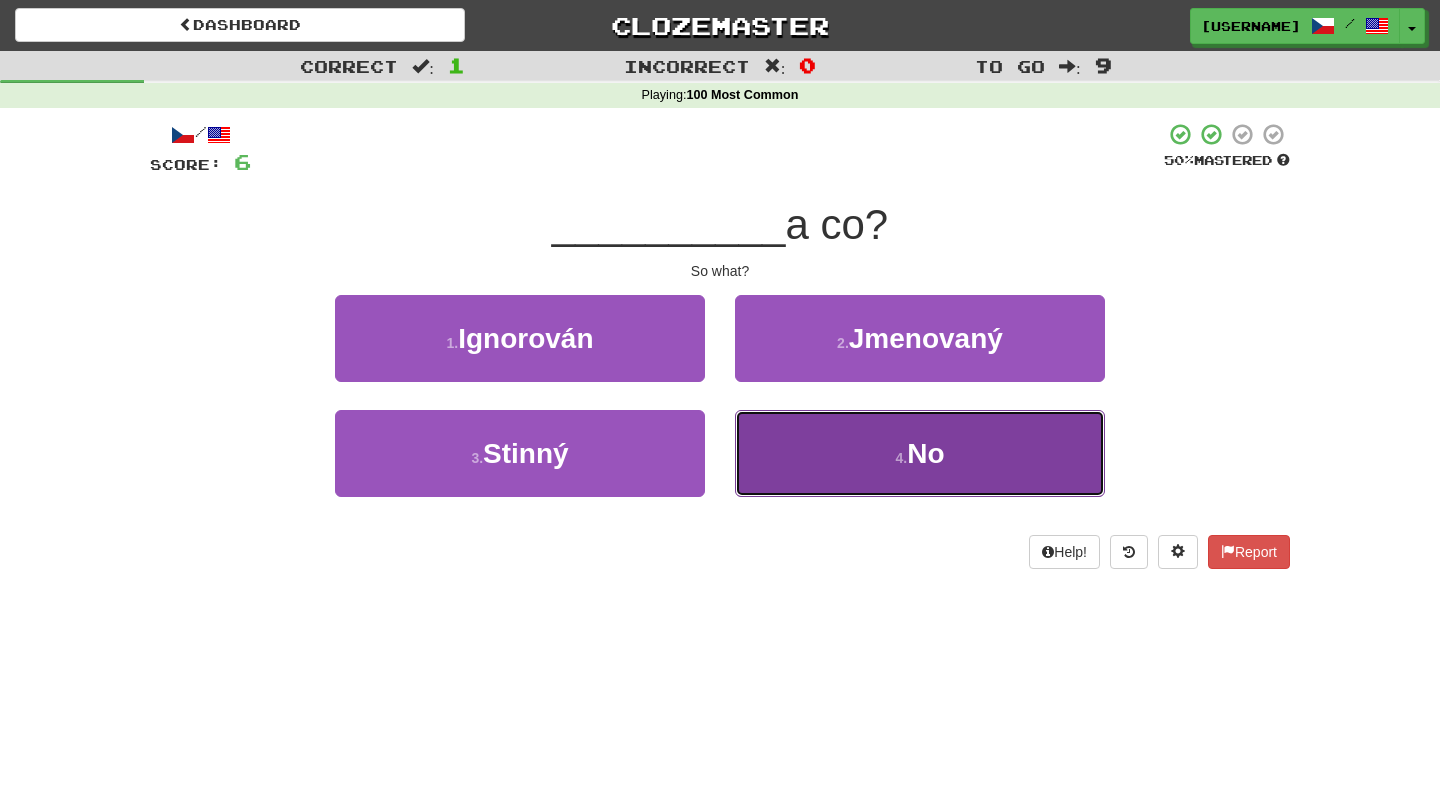 click on "4 .  No" at bounding box center (920, 453) 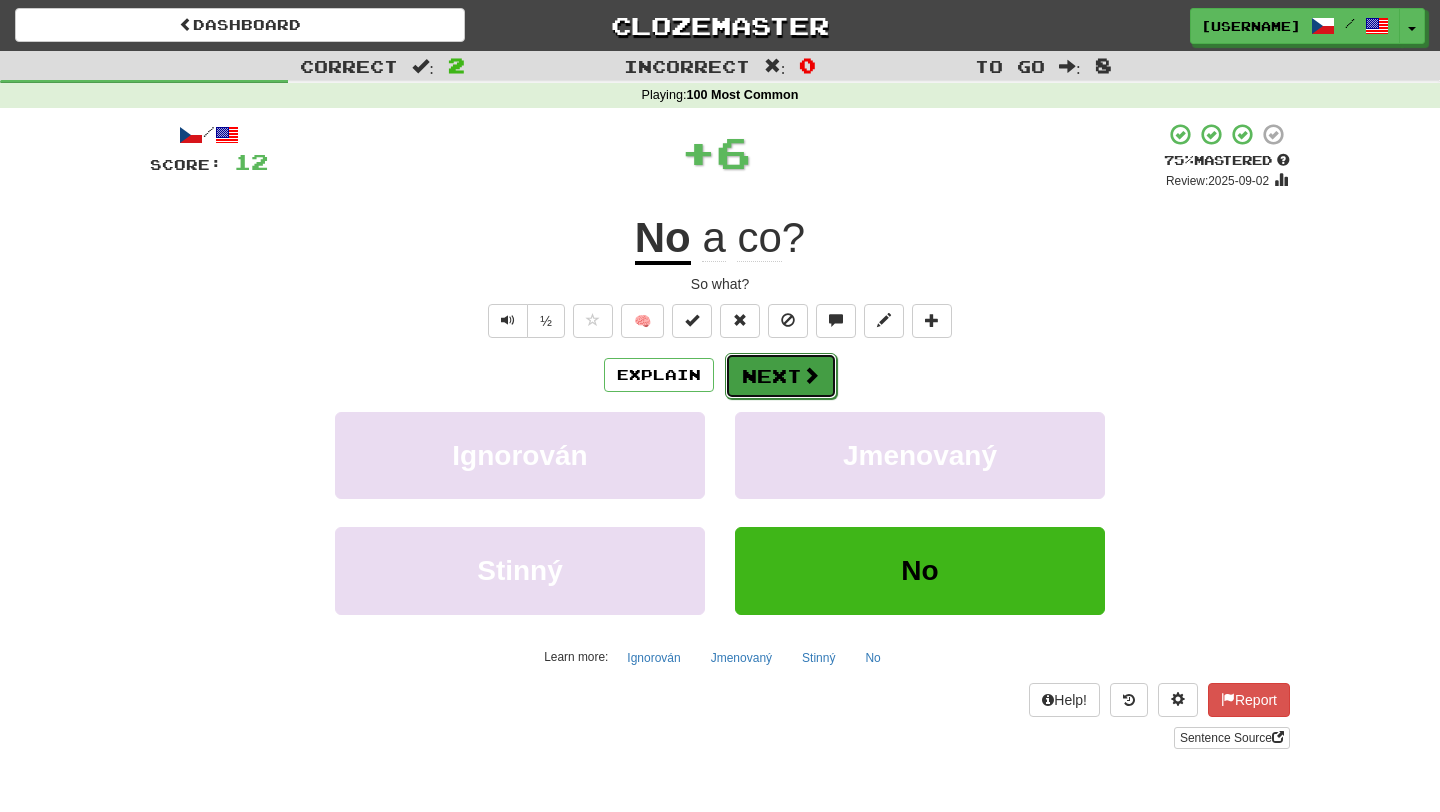 click on "Next" at bounding box center (781, 376) 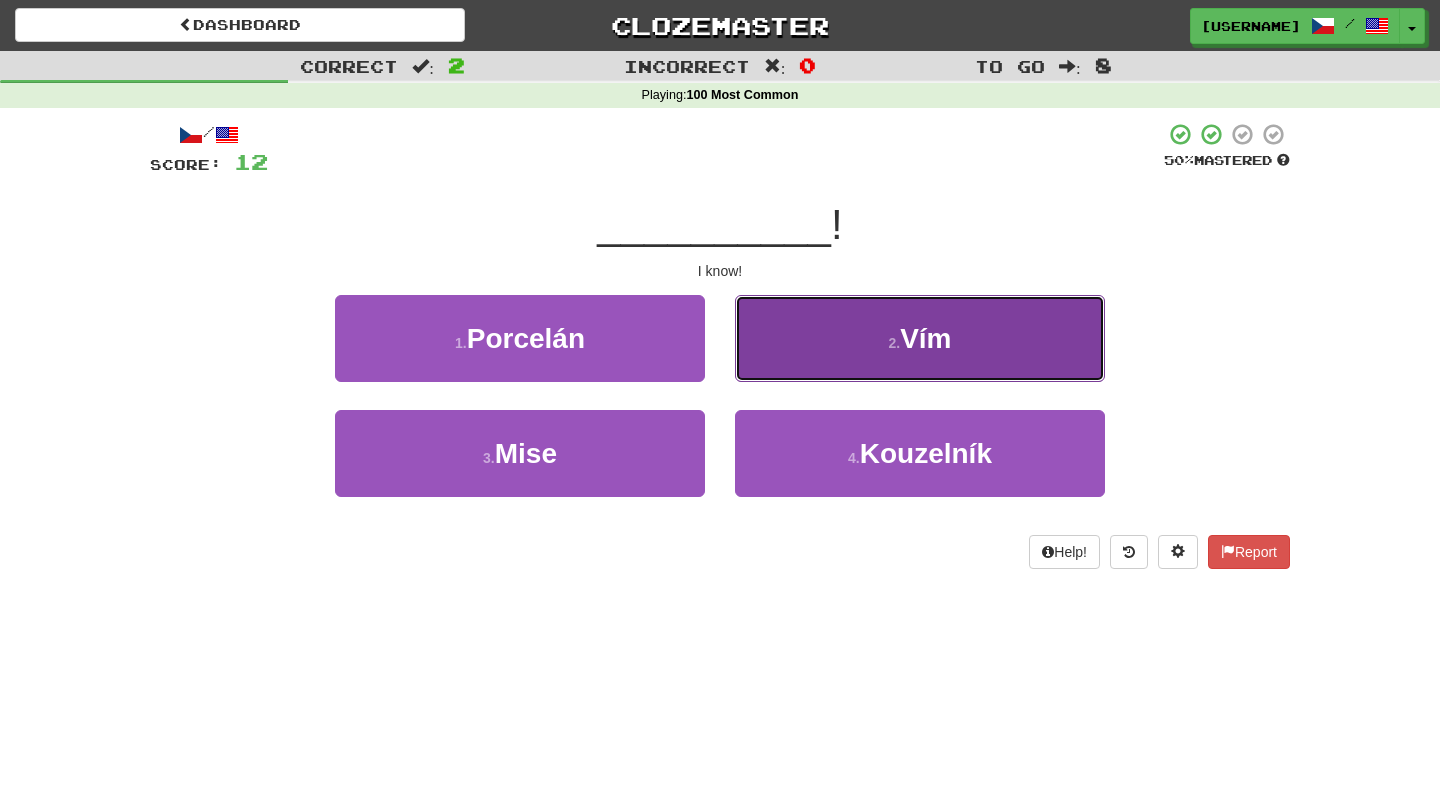 click on "2 .  Vím" at bounding box center [920, 338] 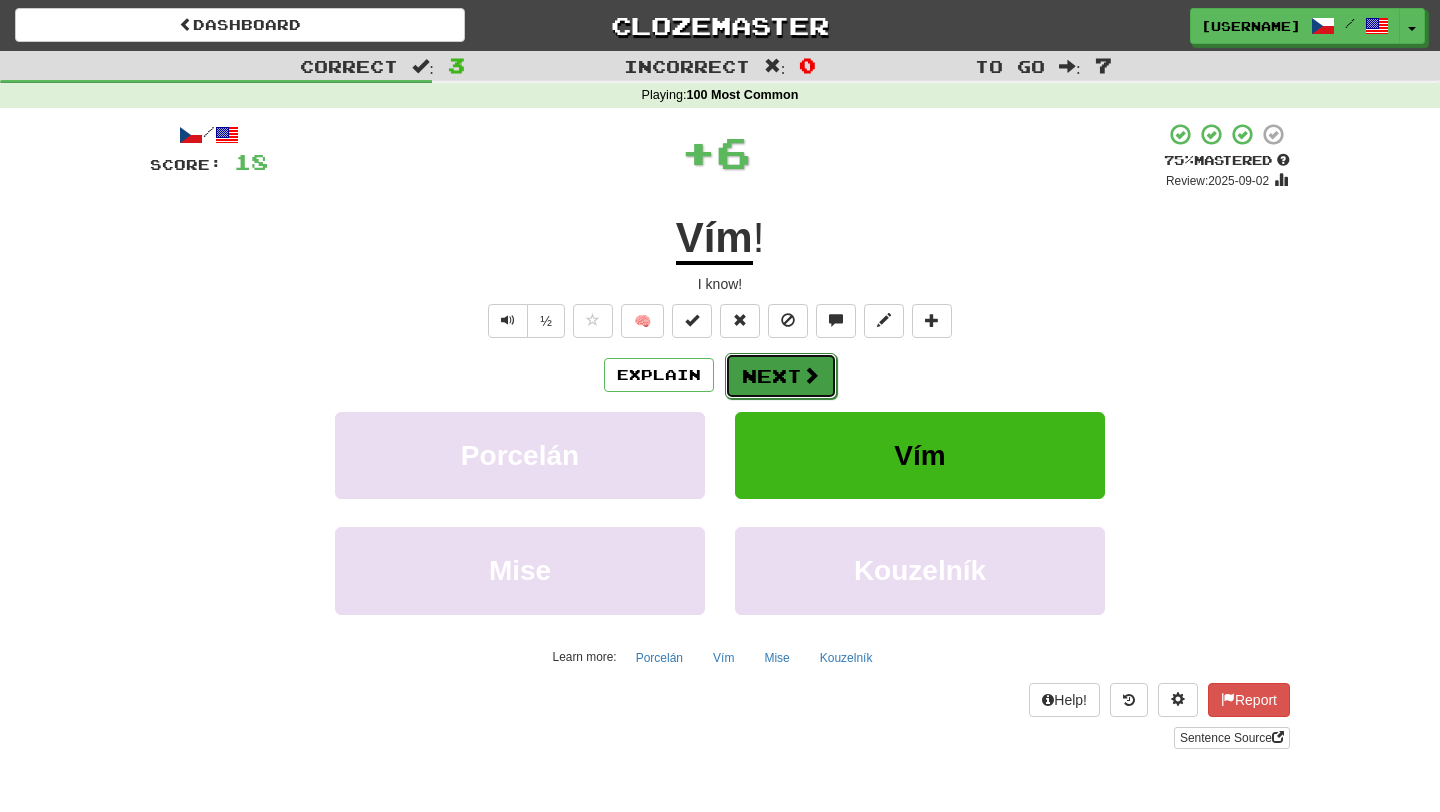 click at bounding box center (811, 375) 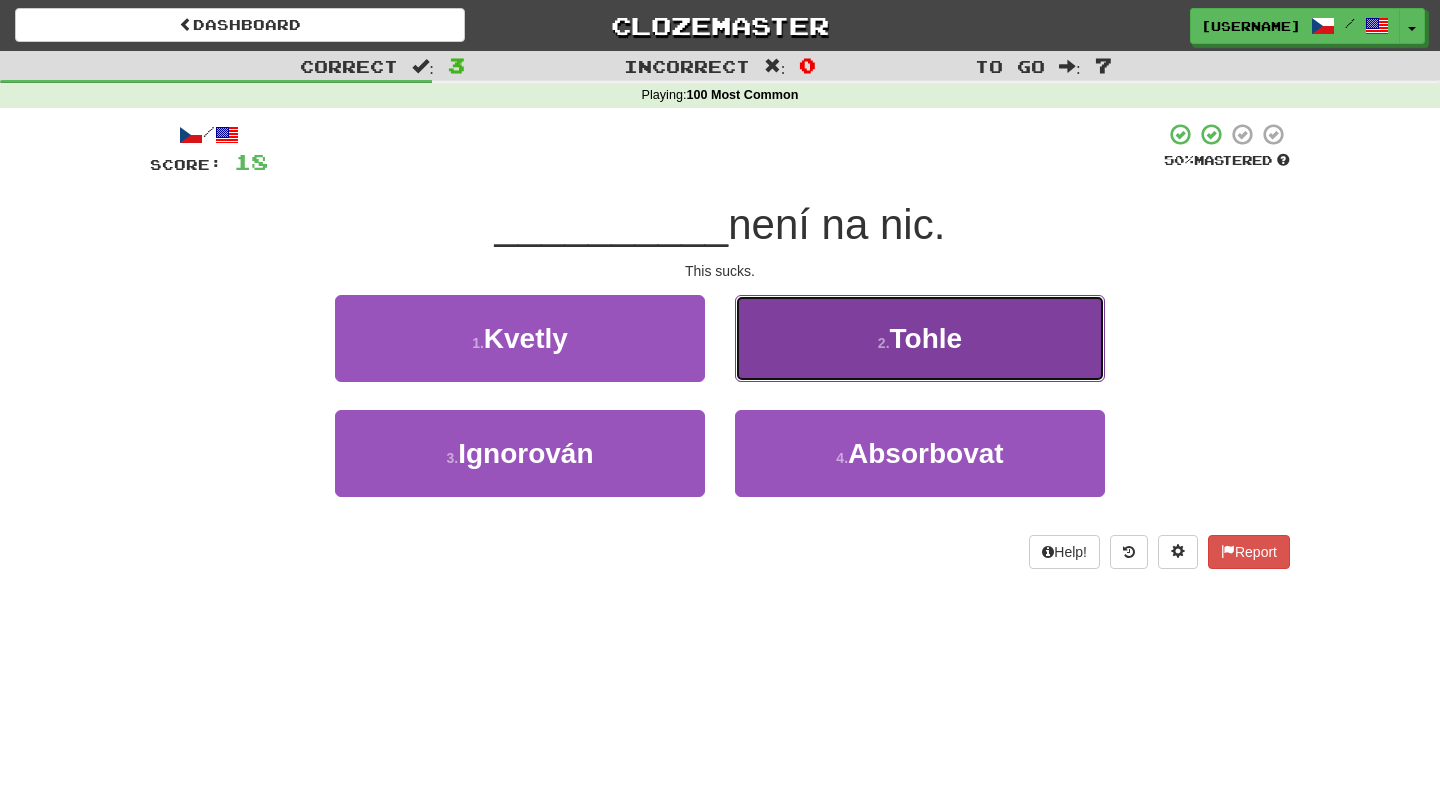 click on "2 .  Tohle" at bounding box center [920, 338] 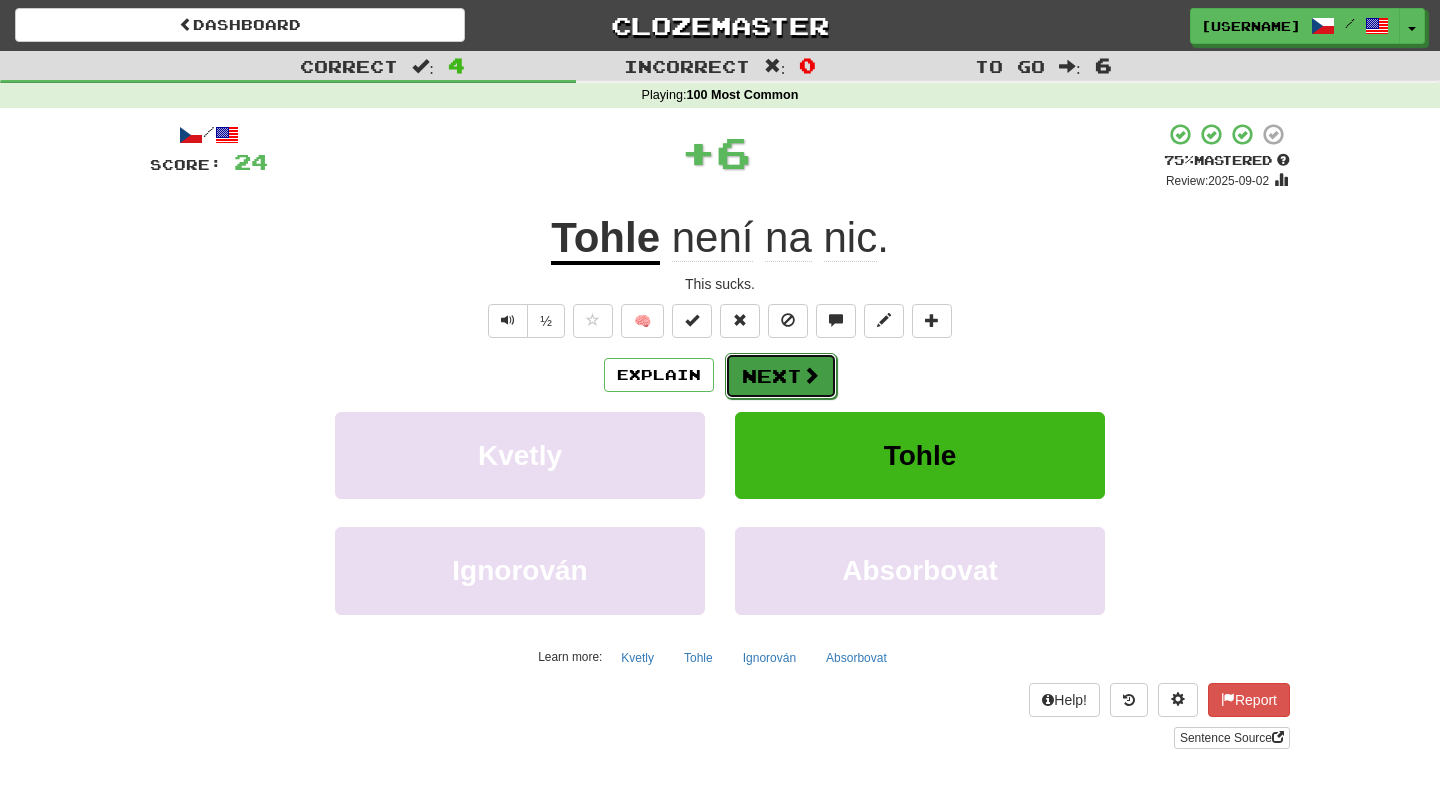 click on "Next" at bounding box center [781, 376] 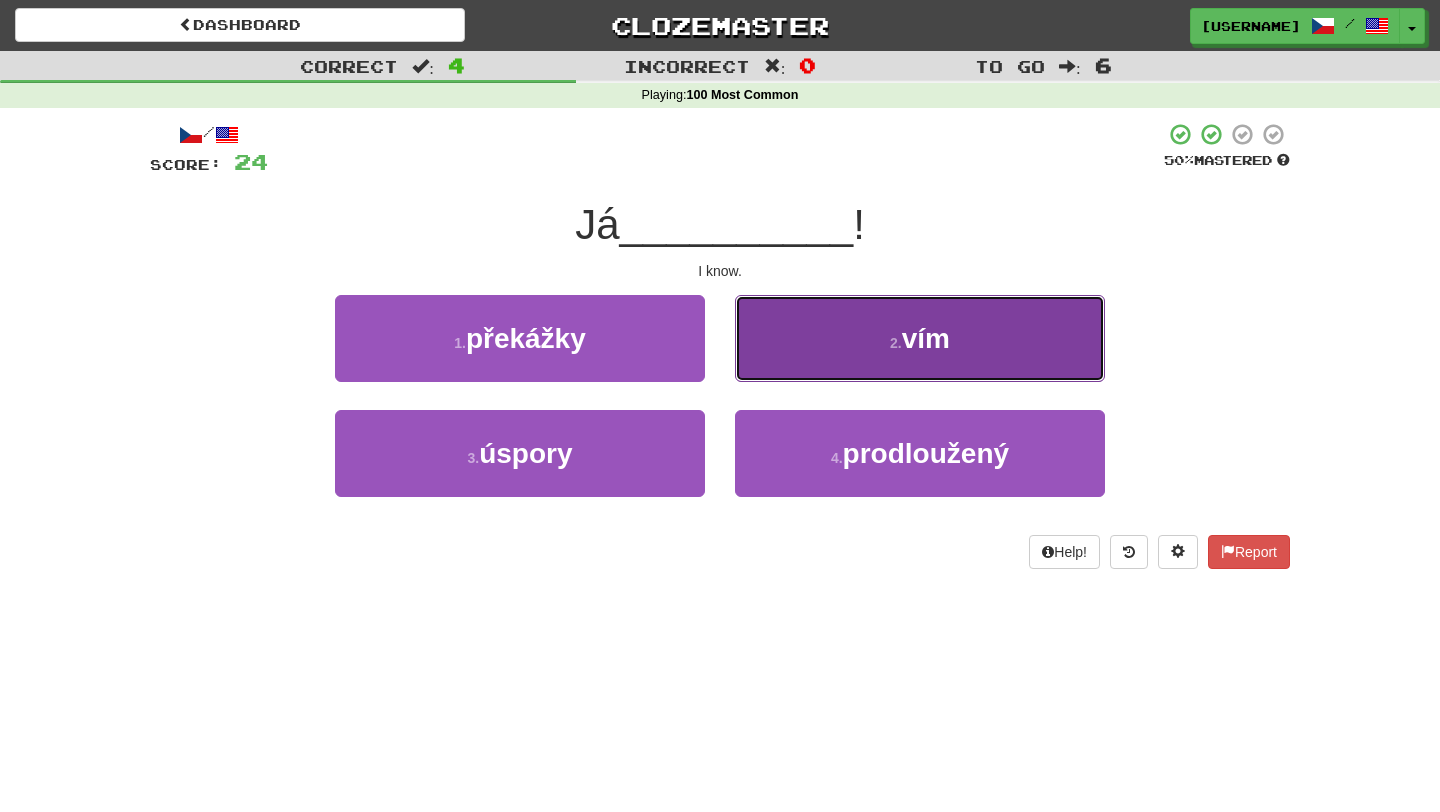 click on "2 .  vím" at bounding box center [920, 338] 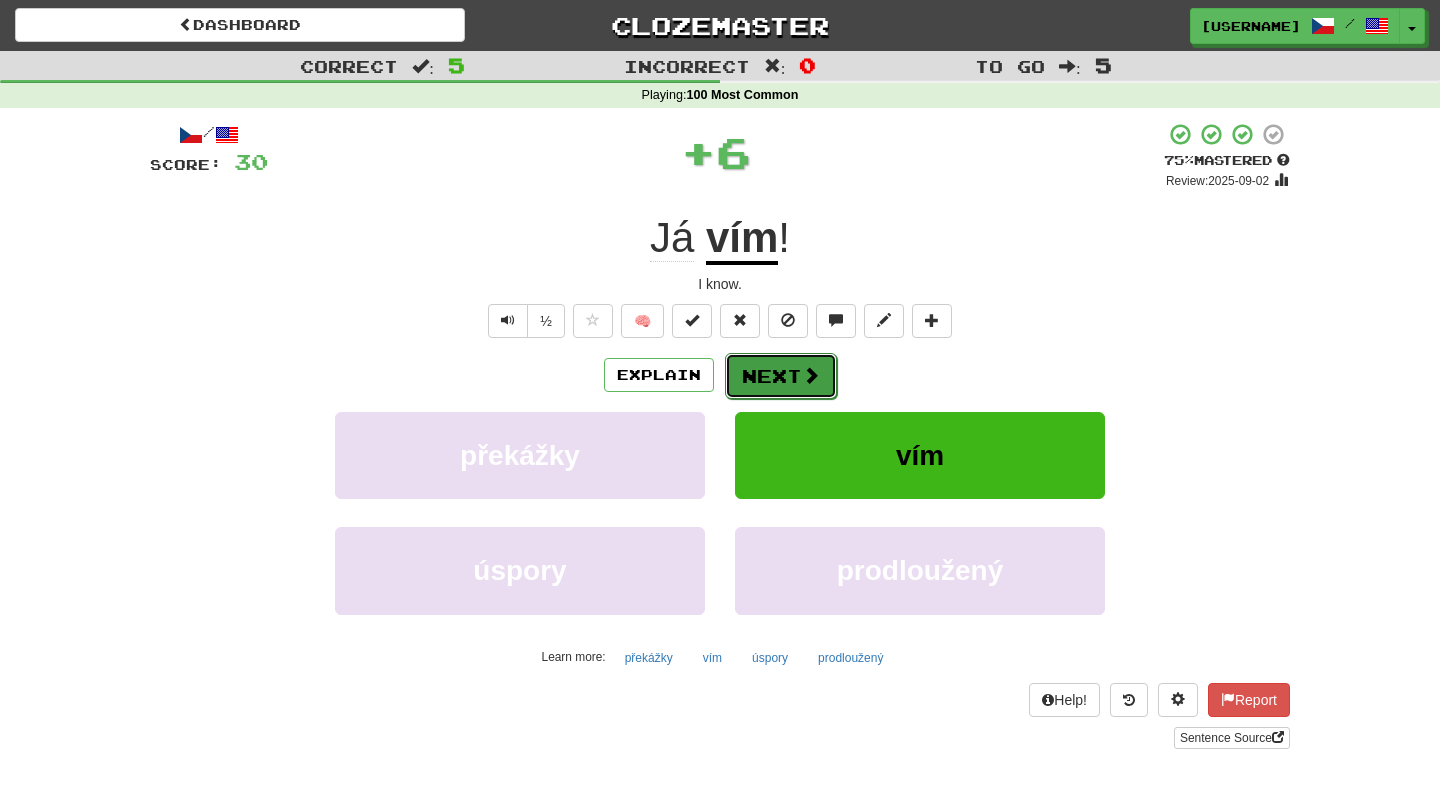 click on "Next" at bounding box center (781, 376) 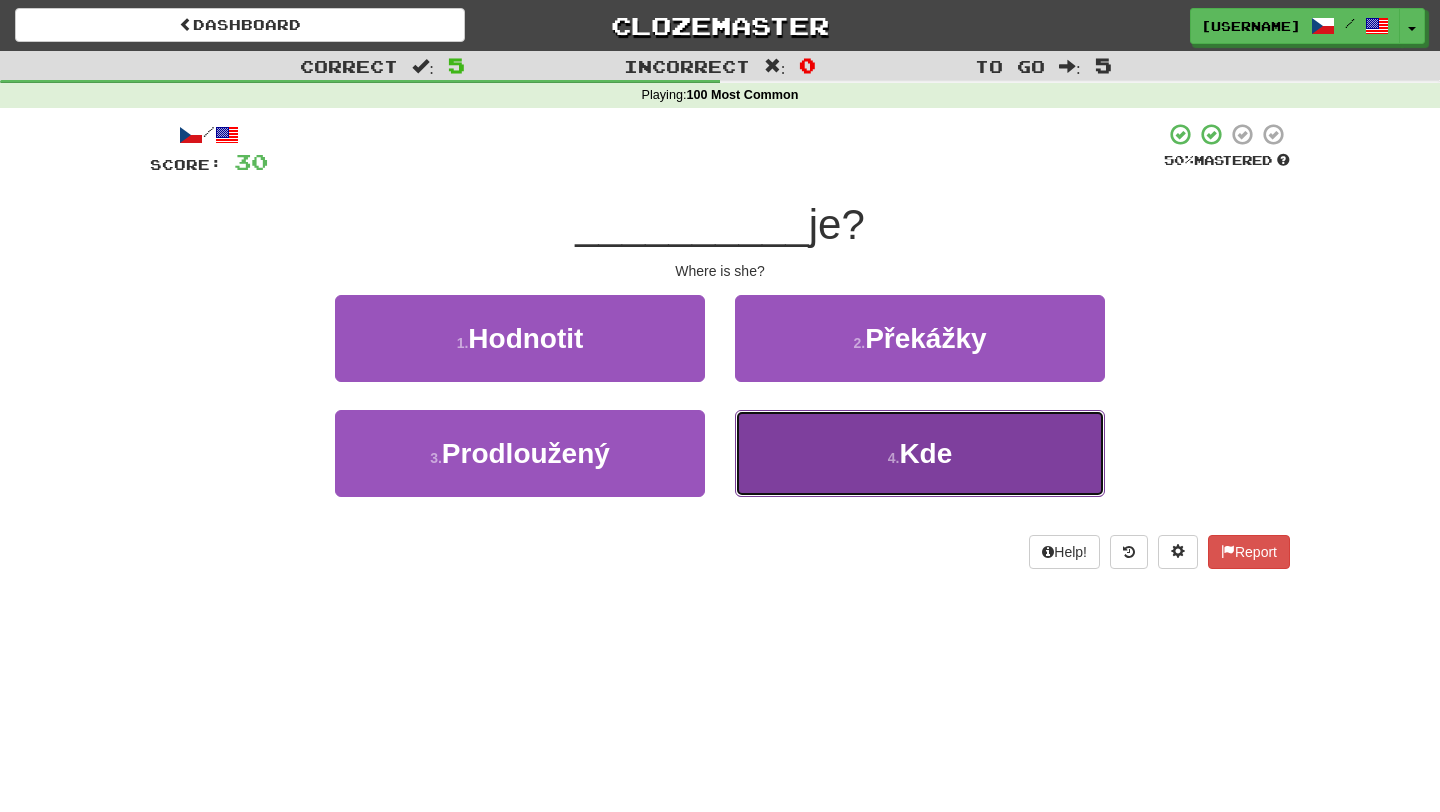 click on "4 .  Kde" at bounding box center (920, 453) 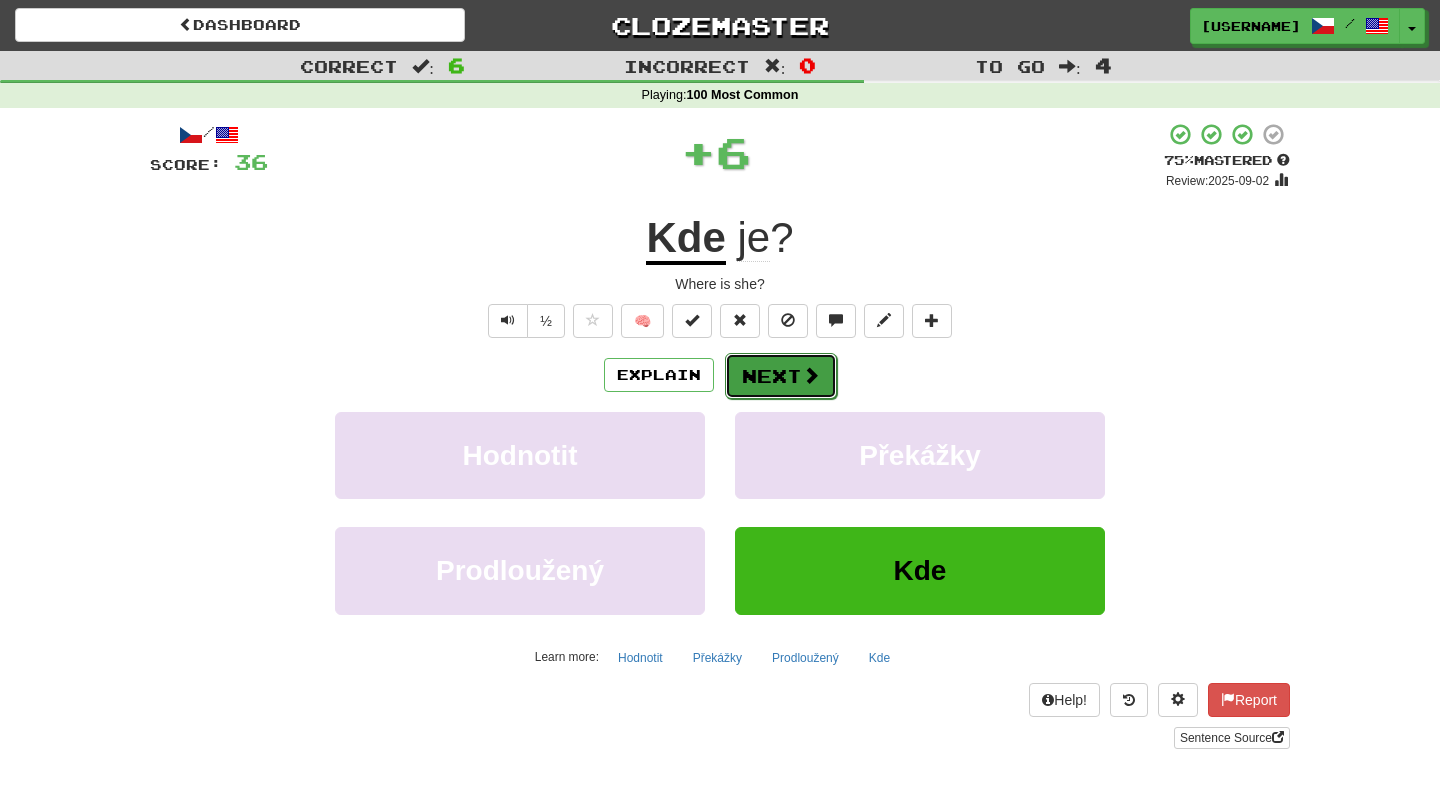 click on "Next" at bounding box center (781, 376) 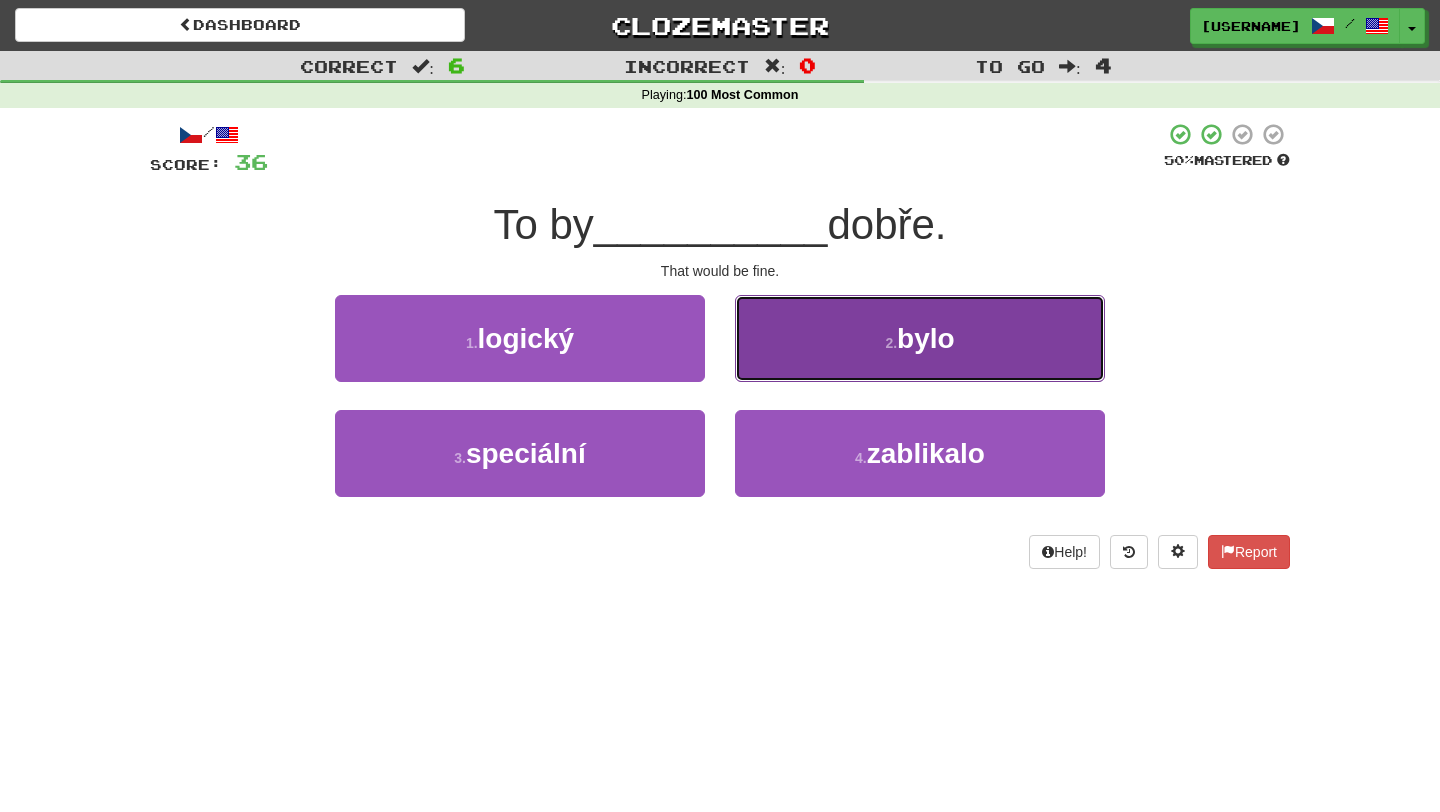 click on "2 .  bylo" at bounding box center [920, 338] 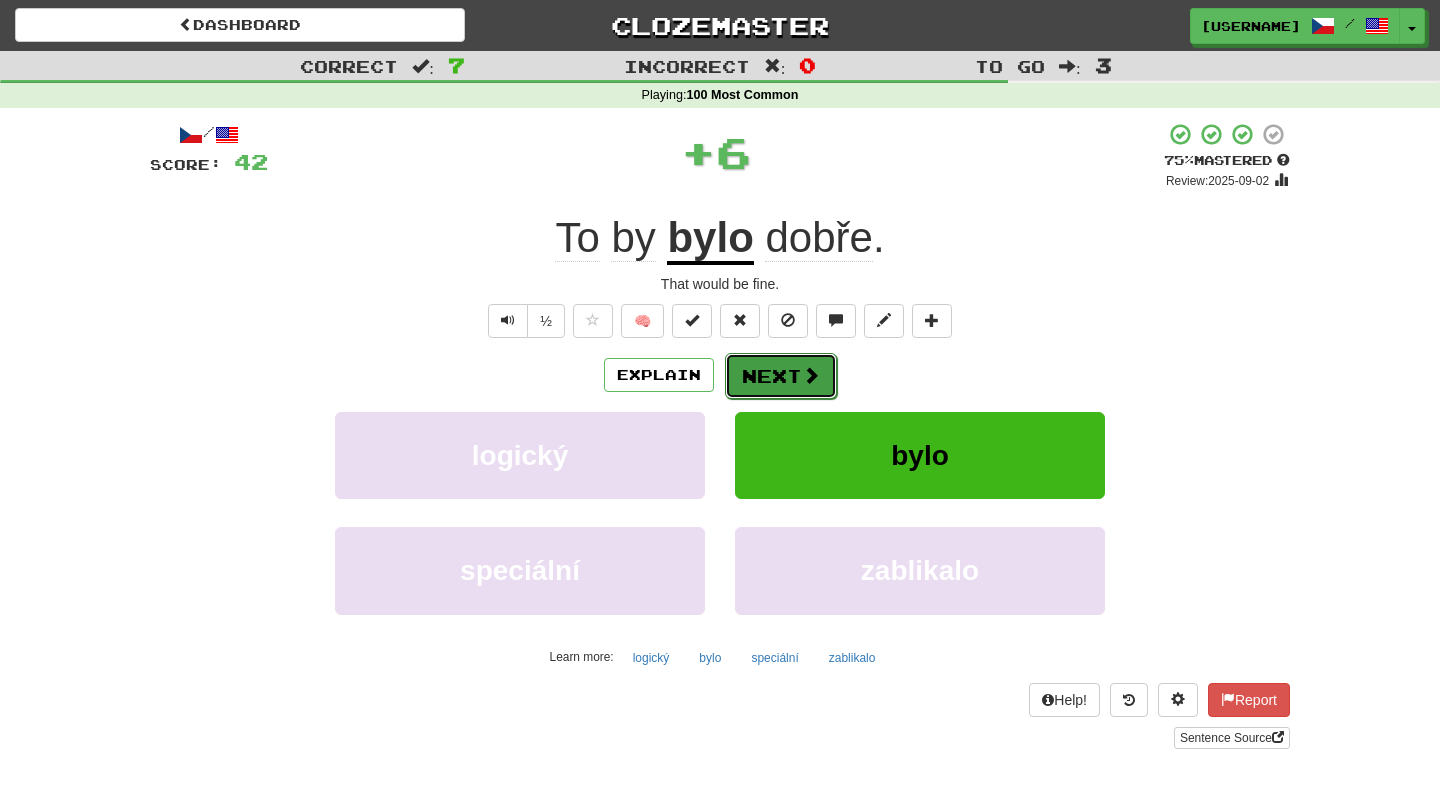 click on "Next" at bounding box center [781, 376] 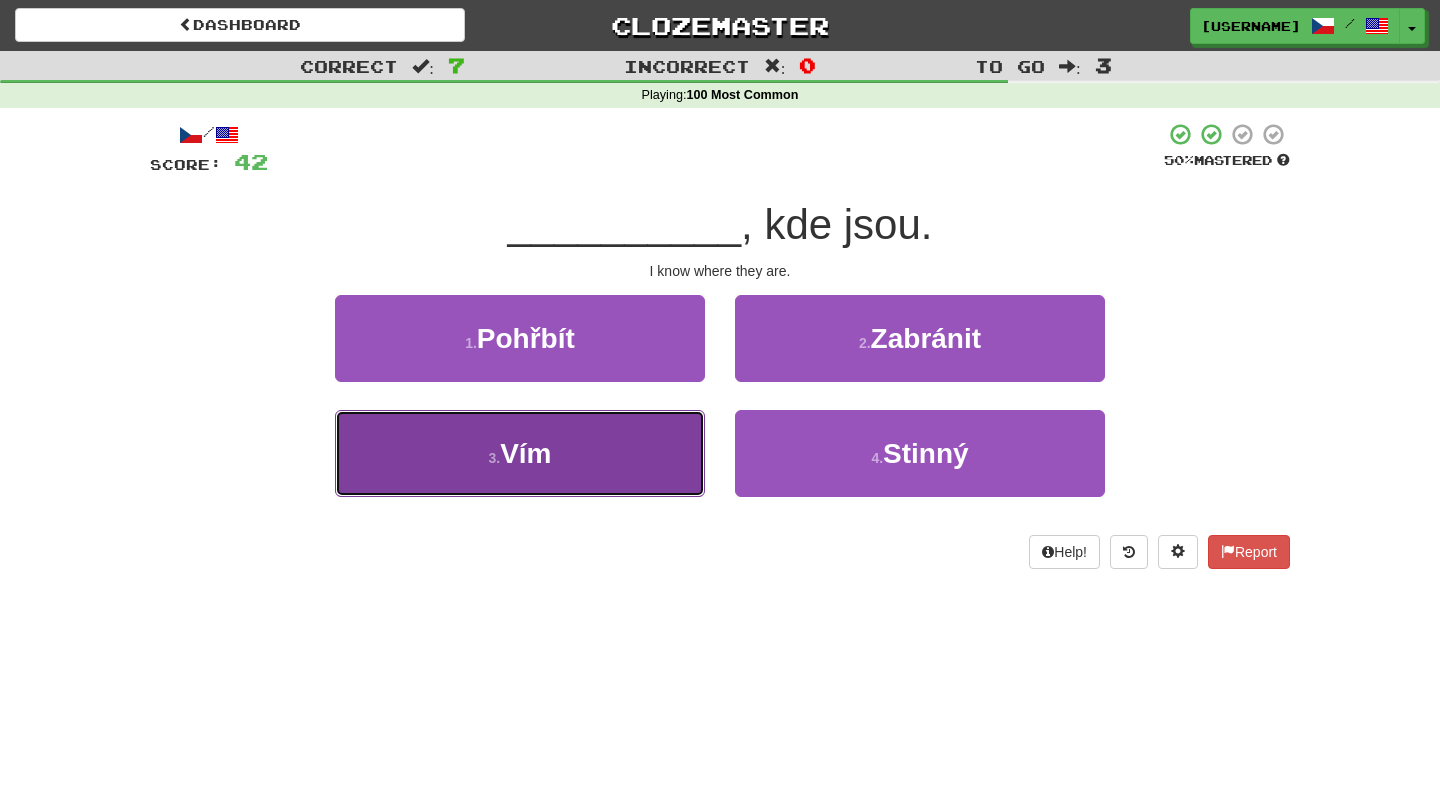click on "3 .  Vím" at bounding box center (520, 453) 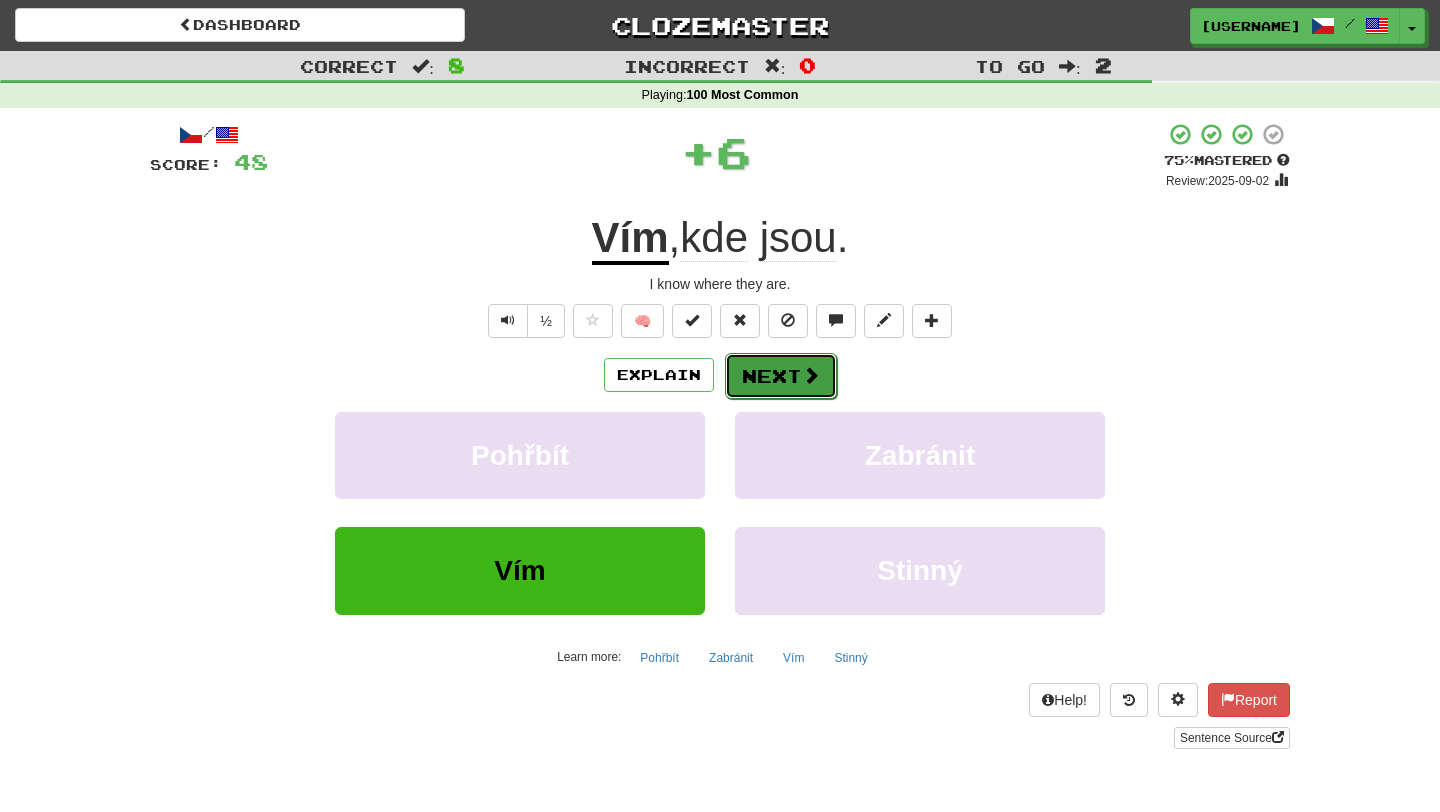 click on "Next" at bounding box center (781, 376) 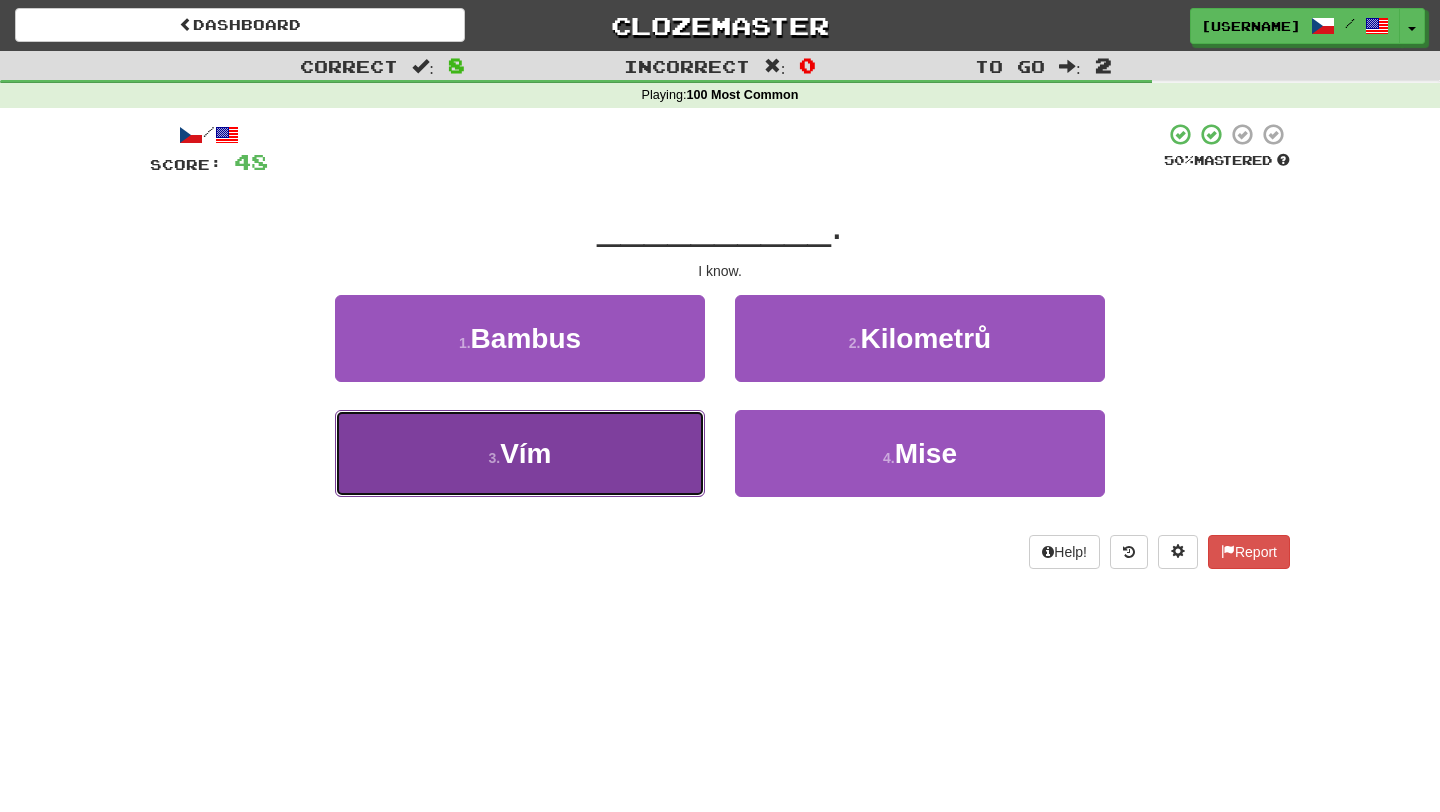 click on "3 .  Vím" at bounding box center [520, 453] 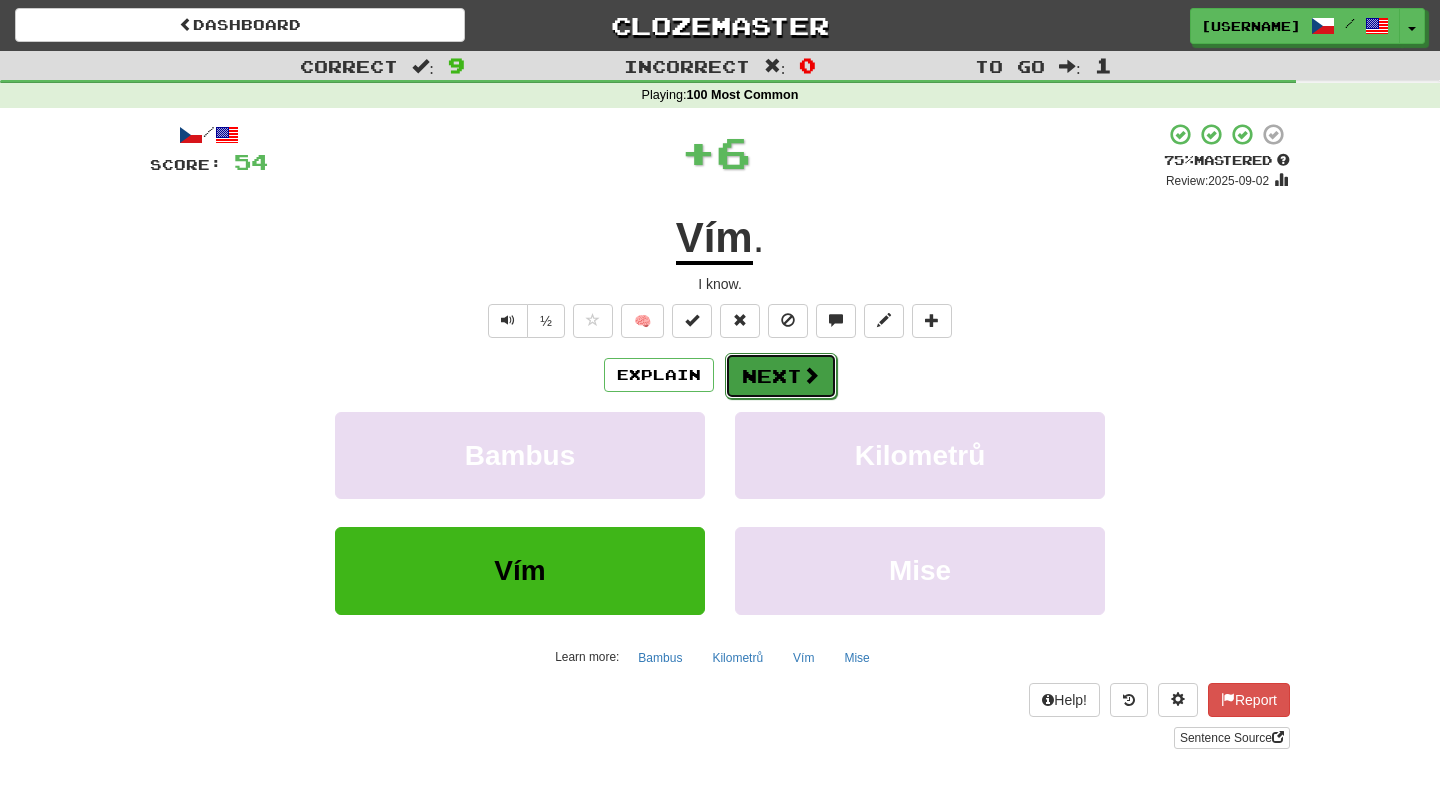 click on "Next" at bounding box center [781, 376] 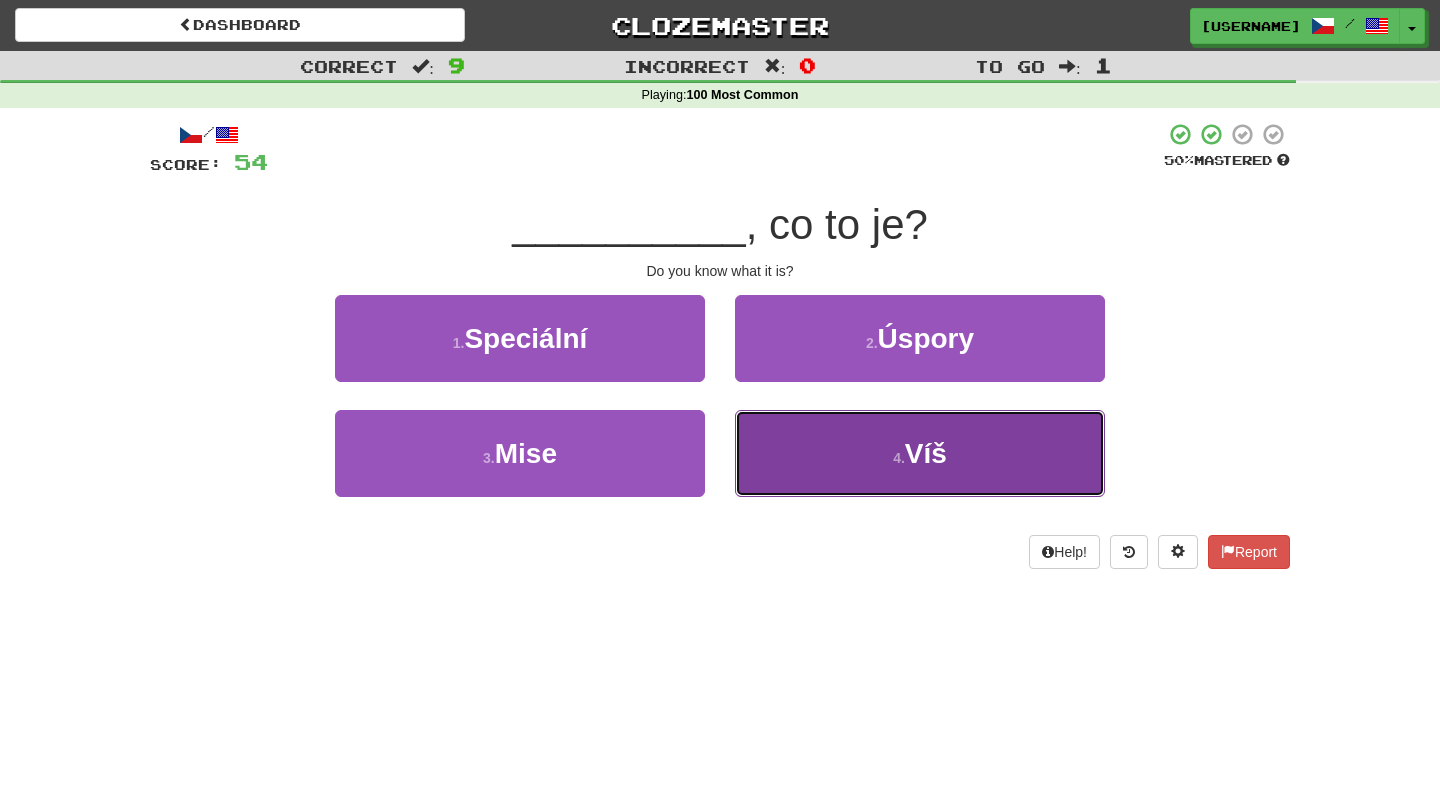 click on "4 .  Víš" at bounding box center (920, 453) 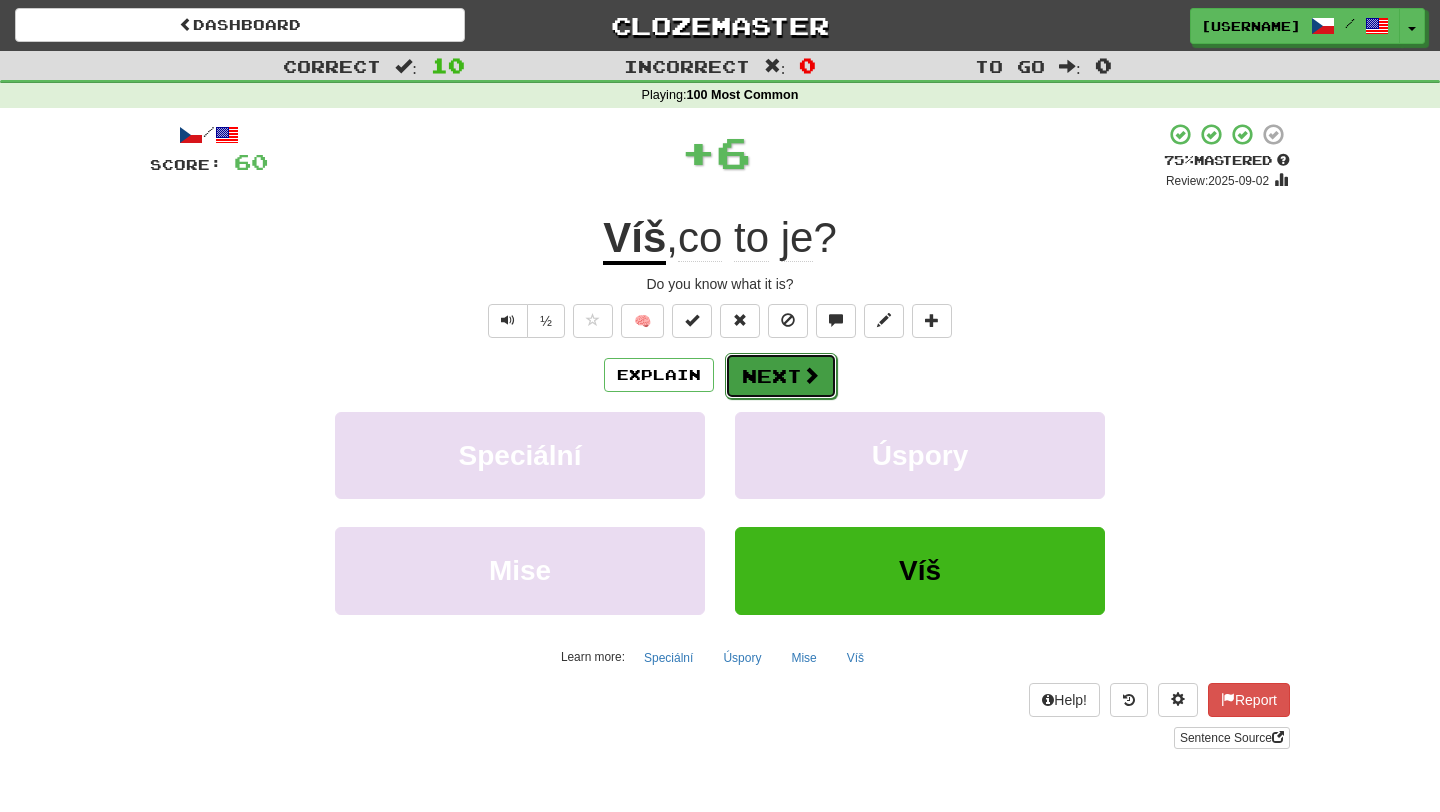 click on "Next" at bounding box center (781, 376) 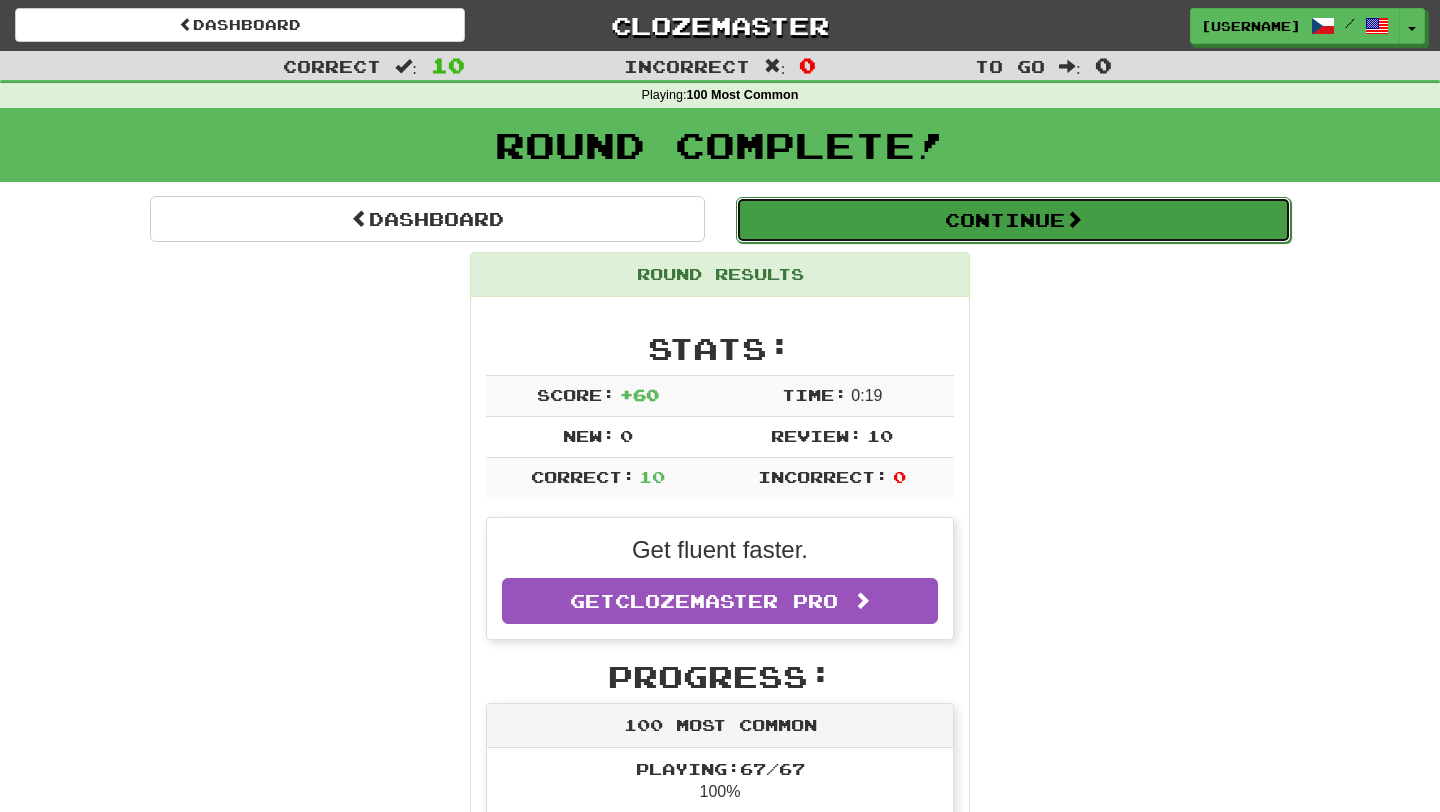 click on "Continue" at bounding box center [1013, 220] 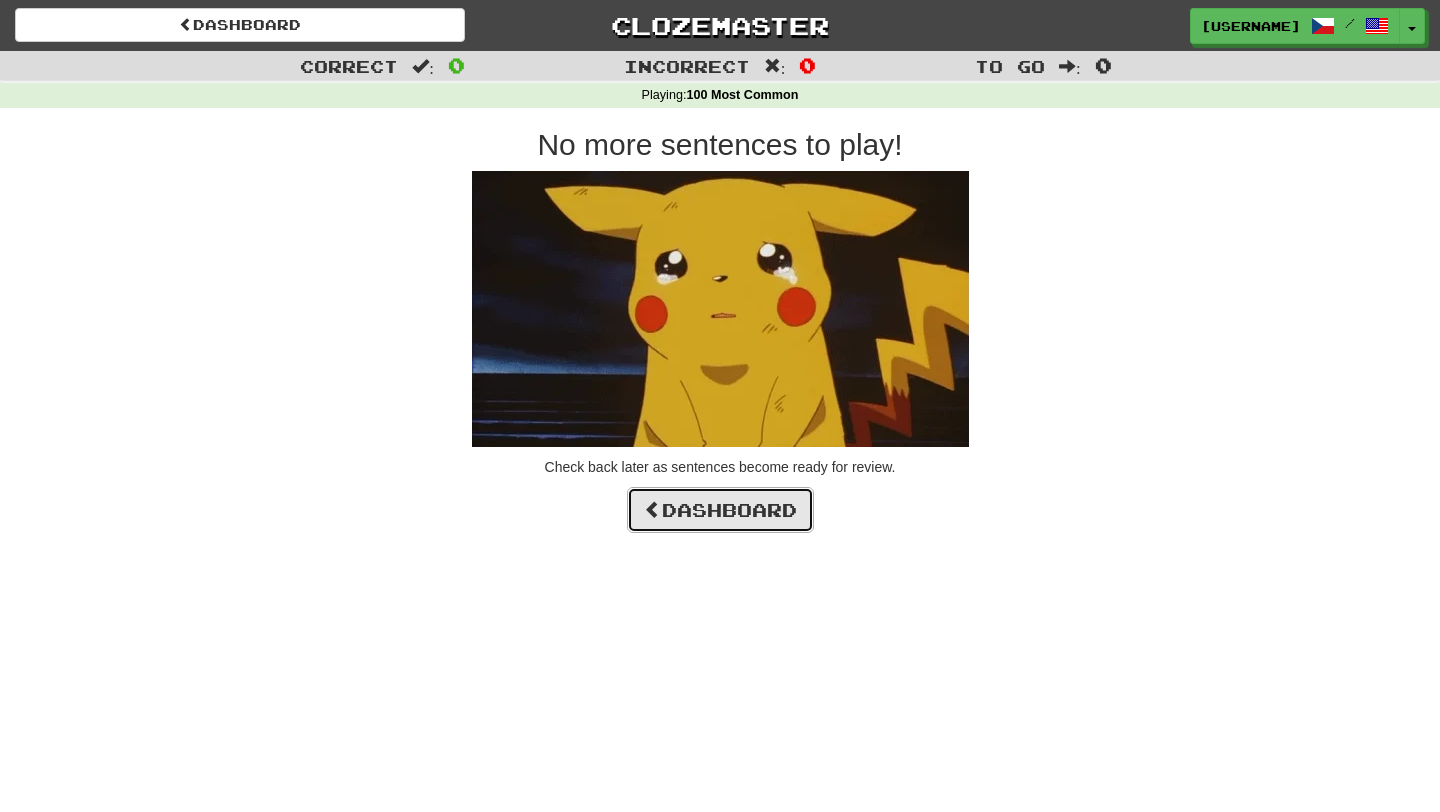 click on "Dashboard" at bounding box center [720, 510] 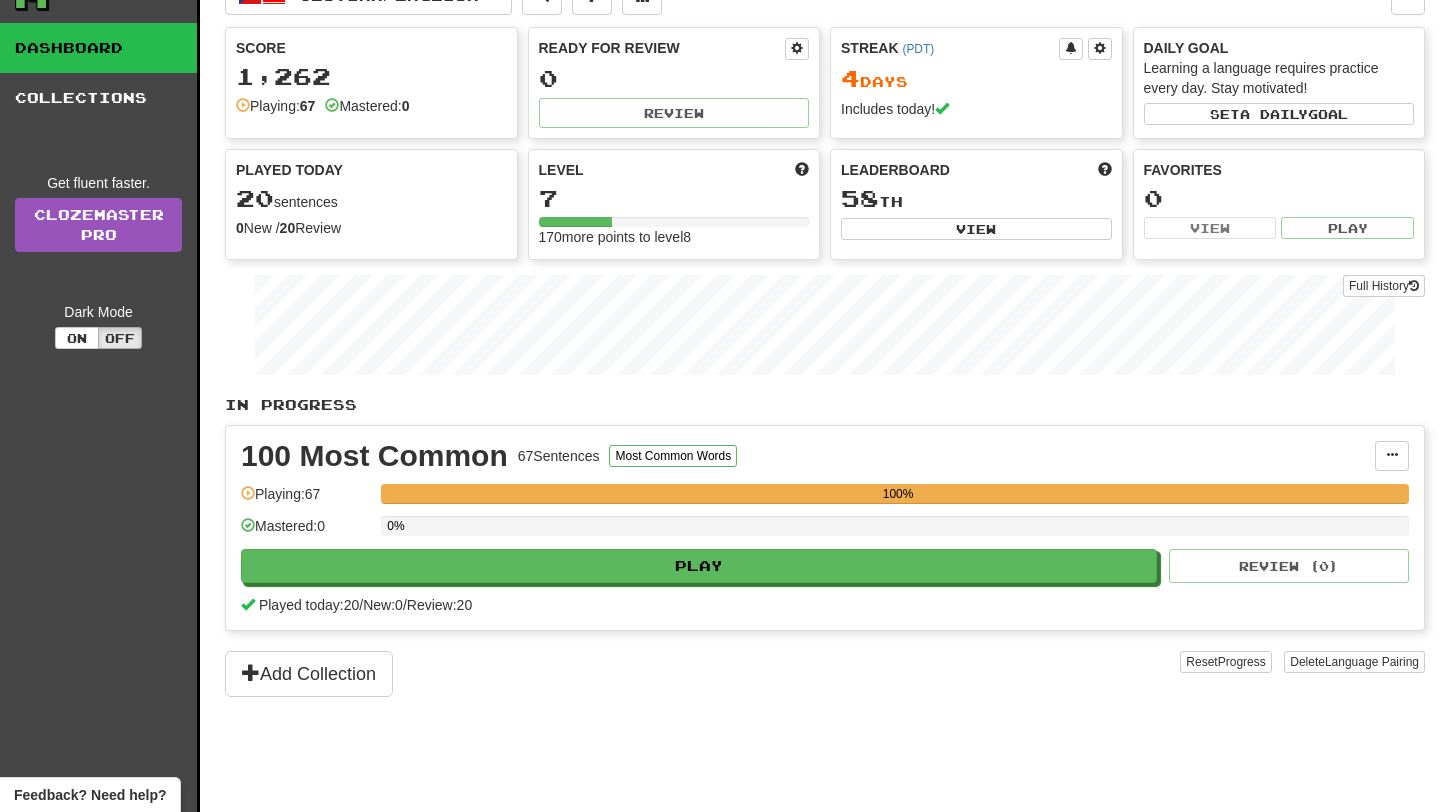 scroll, scrollTop: 0, scrollLeft: 0, axis: both 